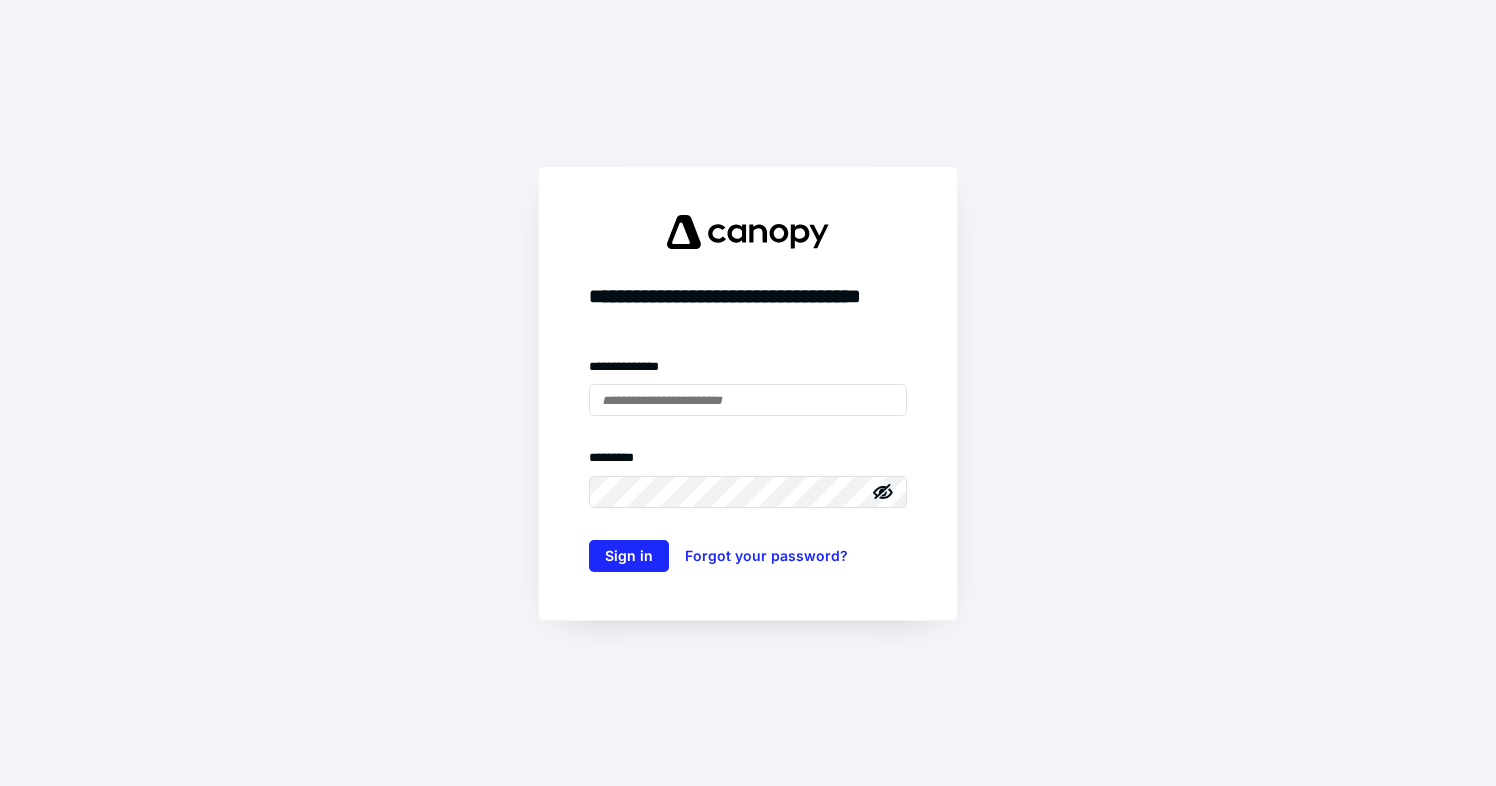 scroll, scrollTop: 0, scrollLeft: 0, axis: both 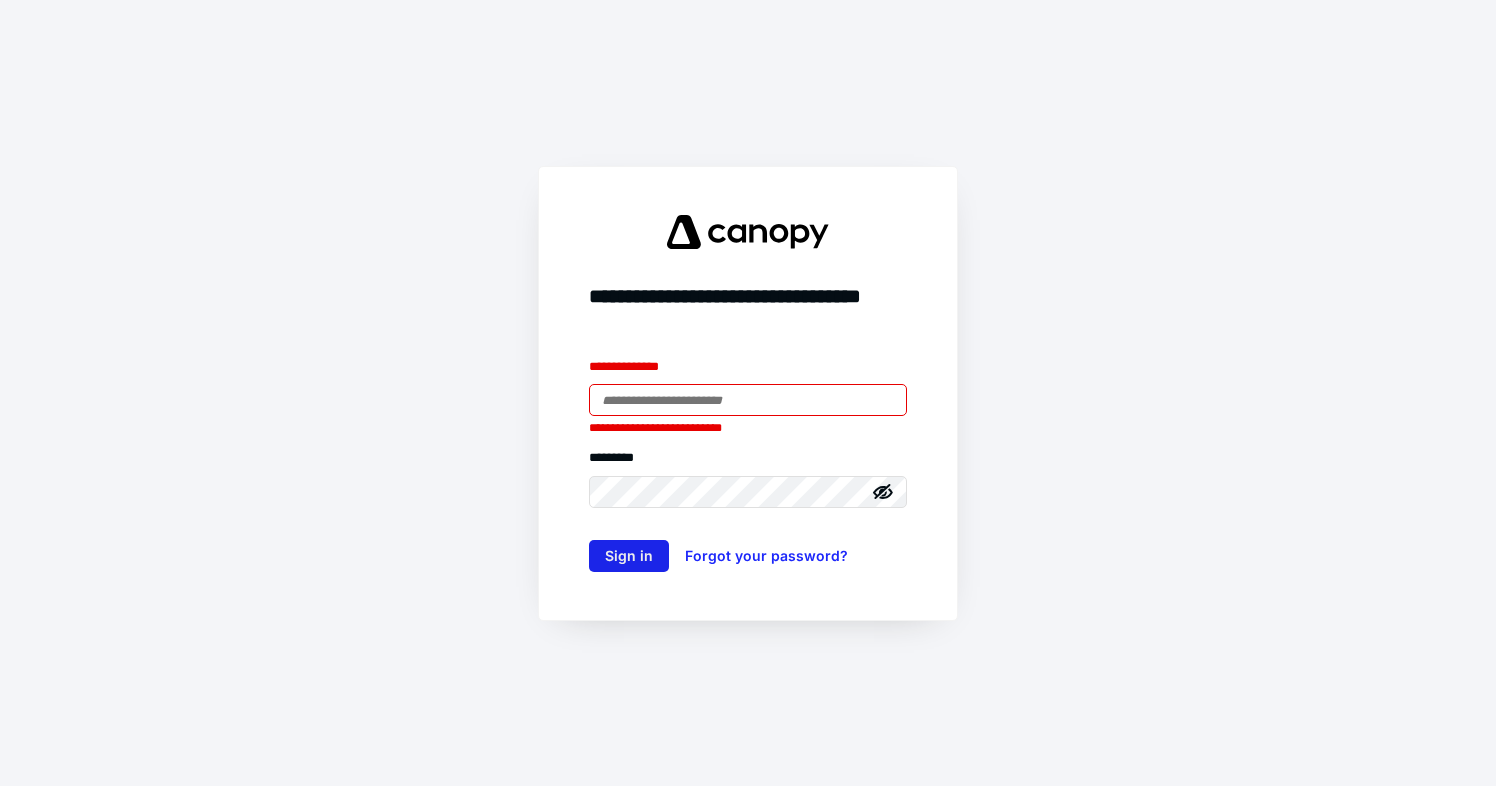 type on "**********" 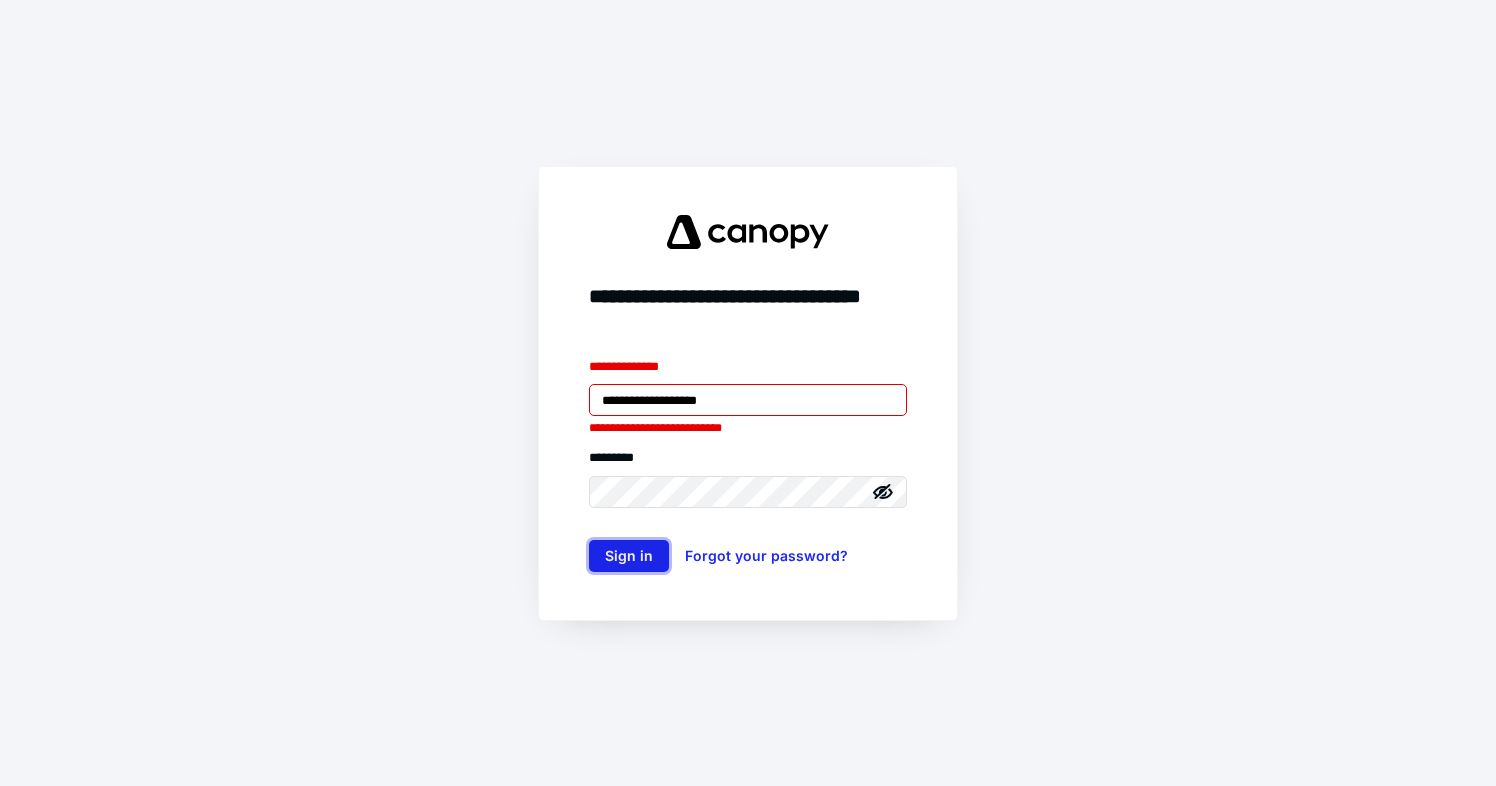 click on "Sign in" at bounding box center (629, 556) 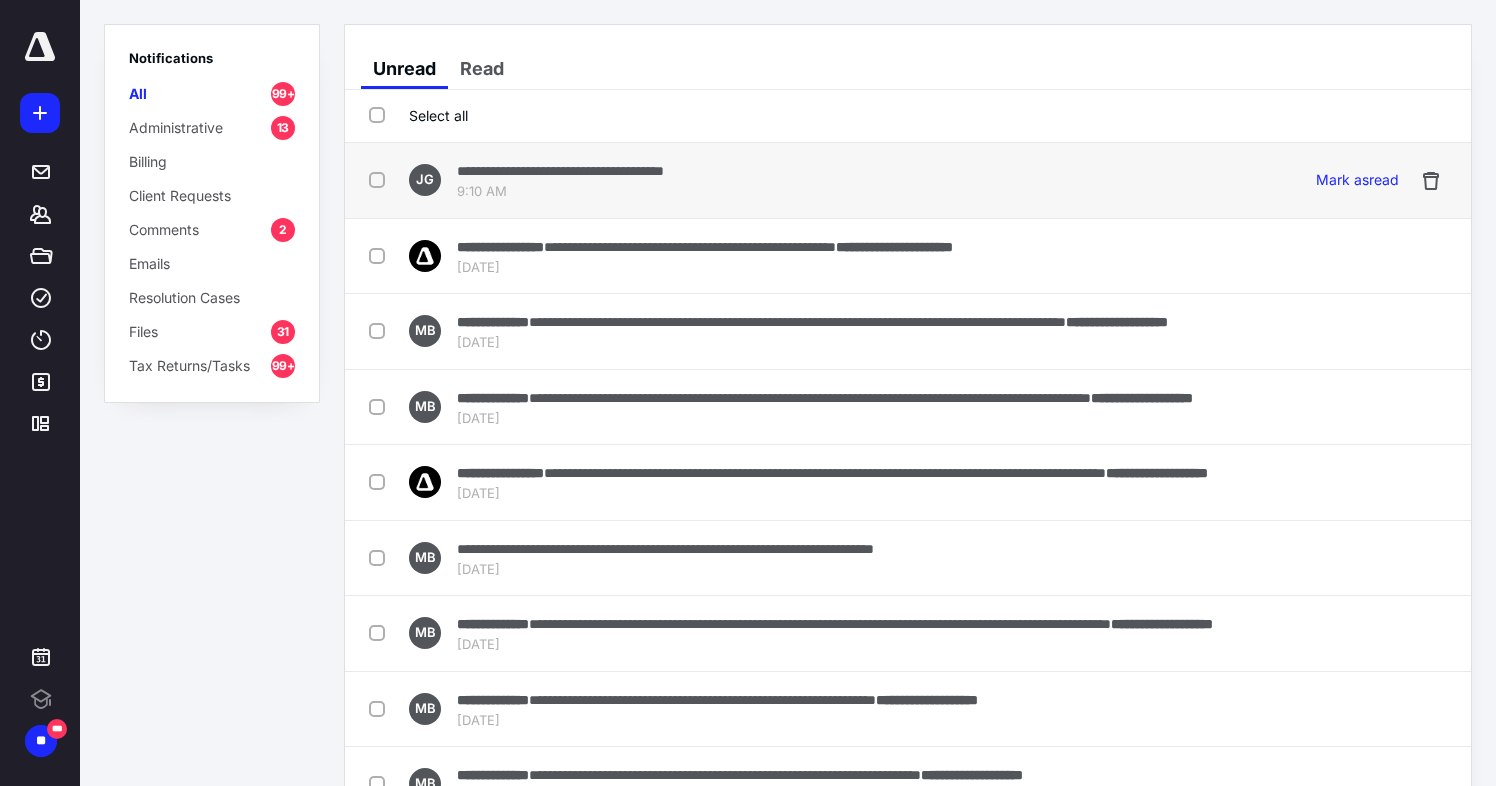 scroll, scrollTop: 0, scrollLeft: 0, axis: both 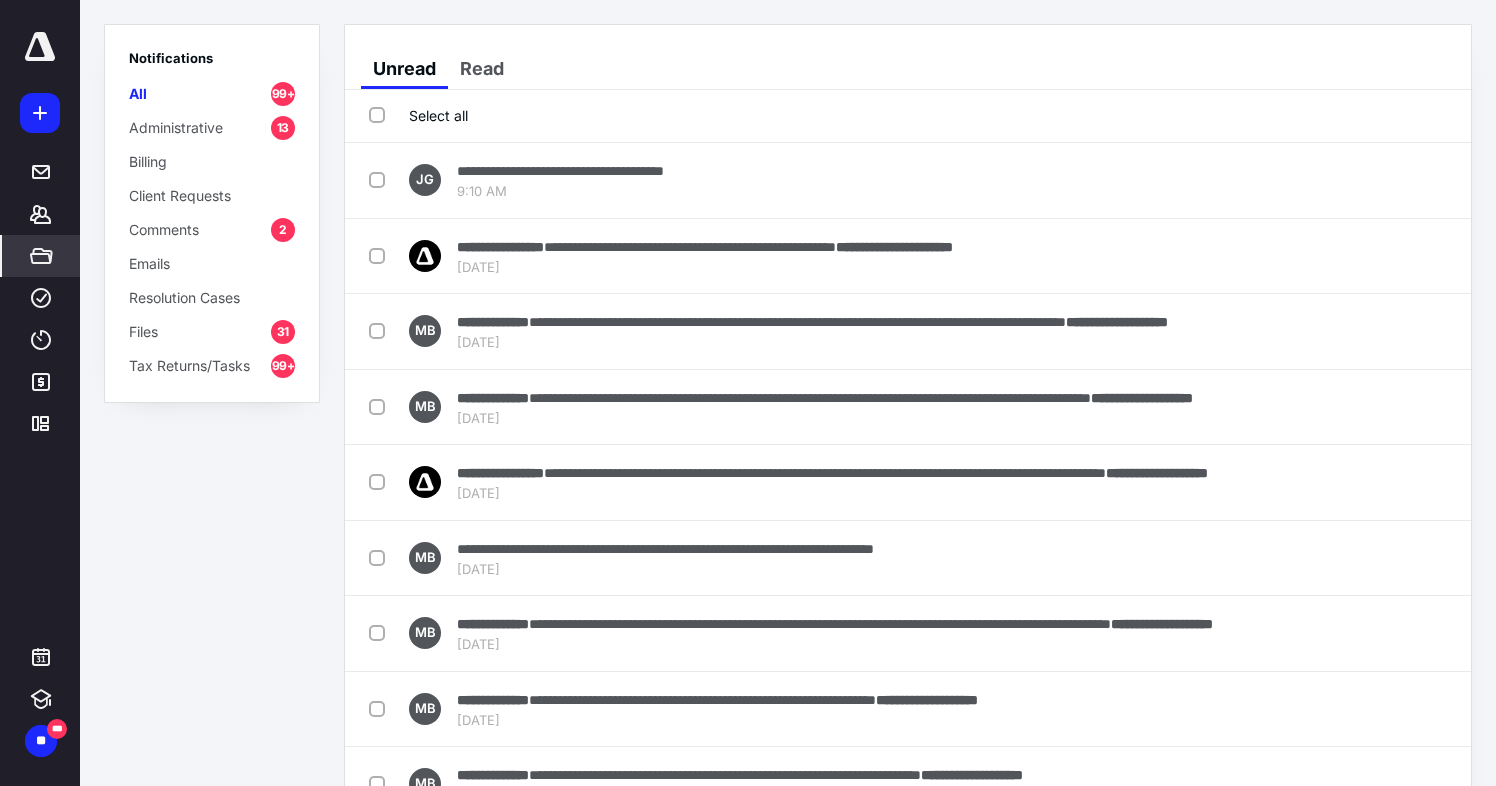 click on "*****" at bounding box center [41, 256] 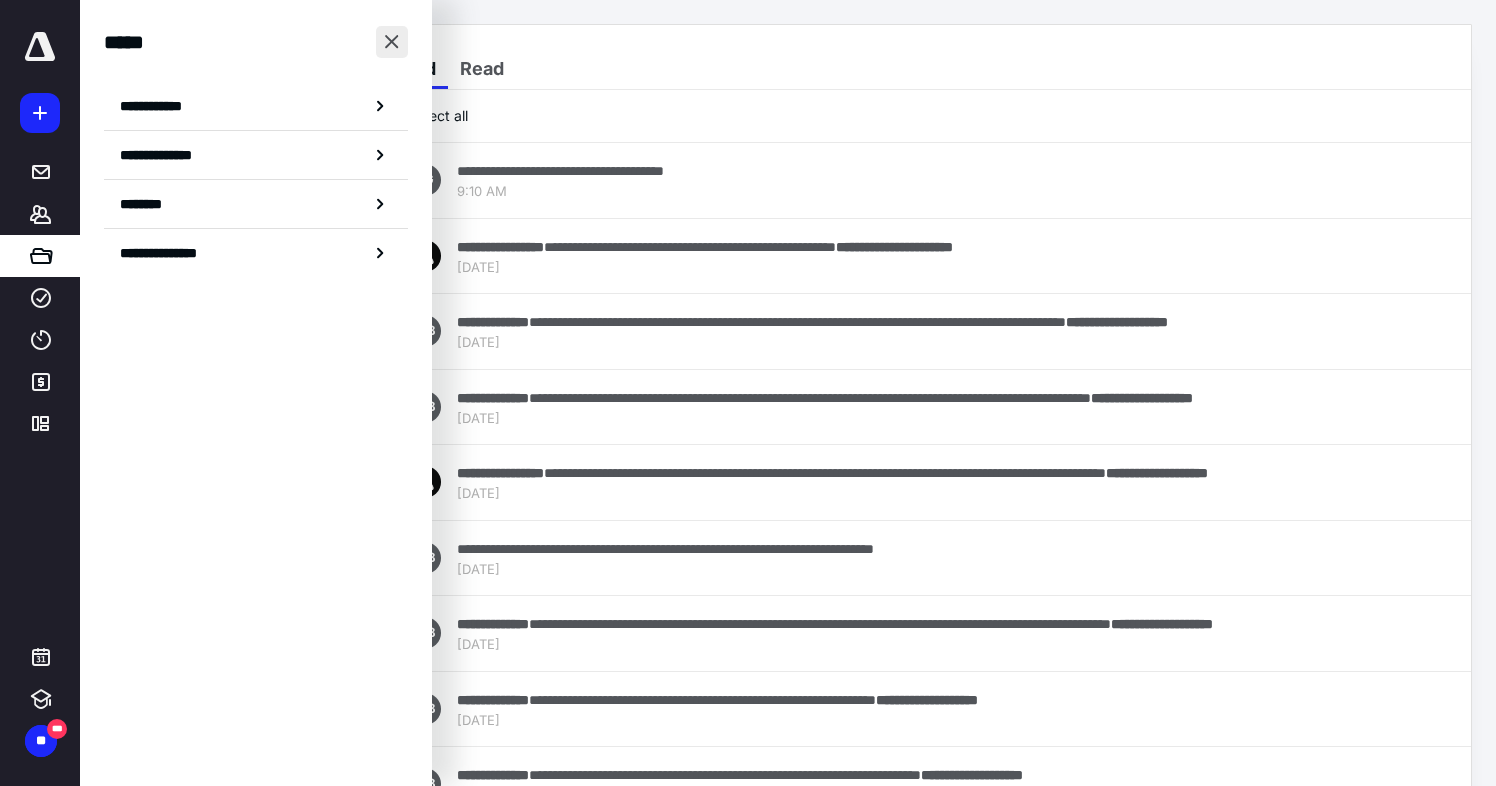 click at bounding box center (392, 42) 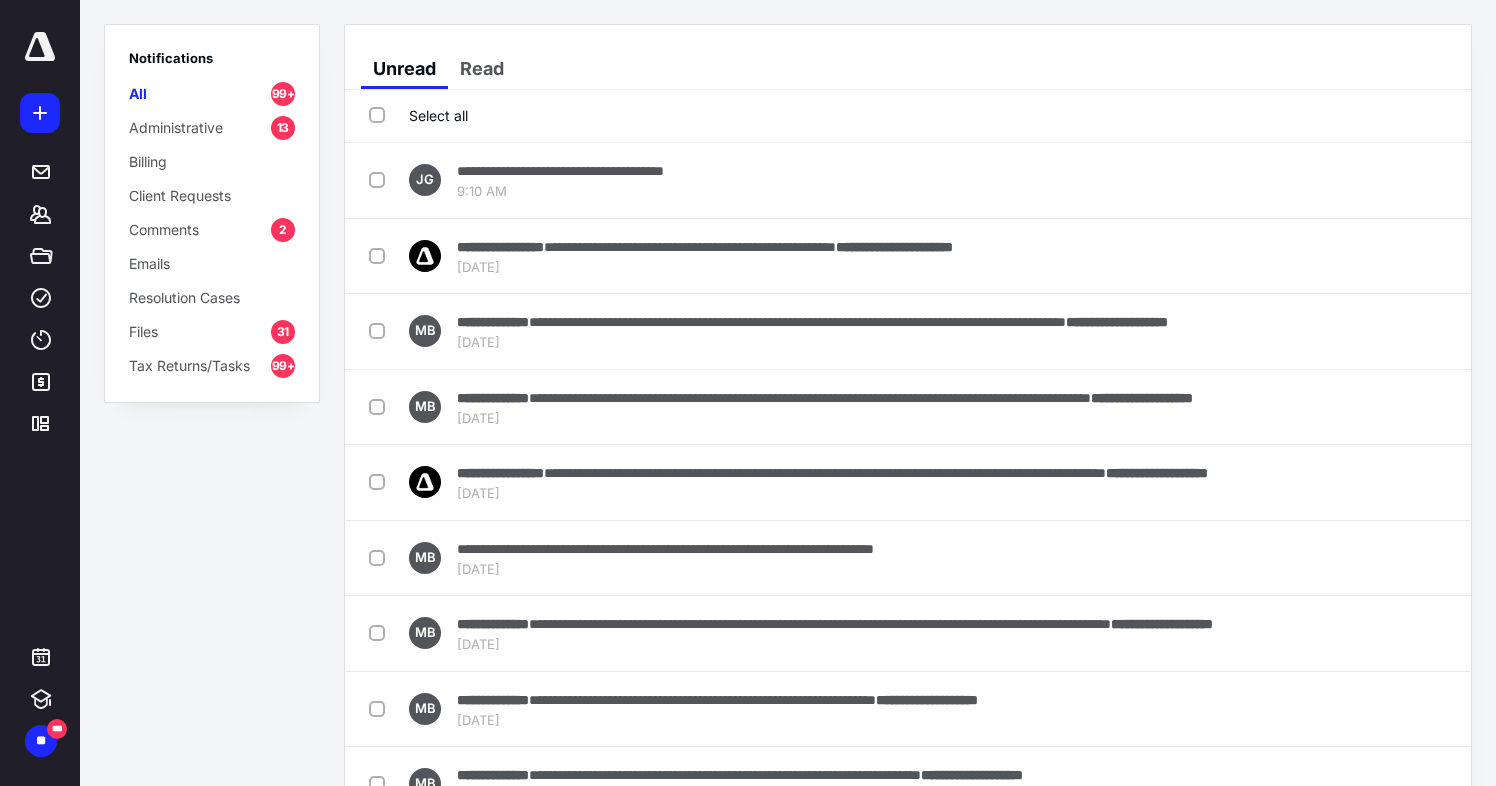 click on "Comments 2" at bounding box center [212, 229] 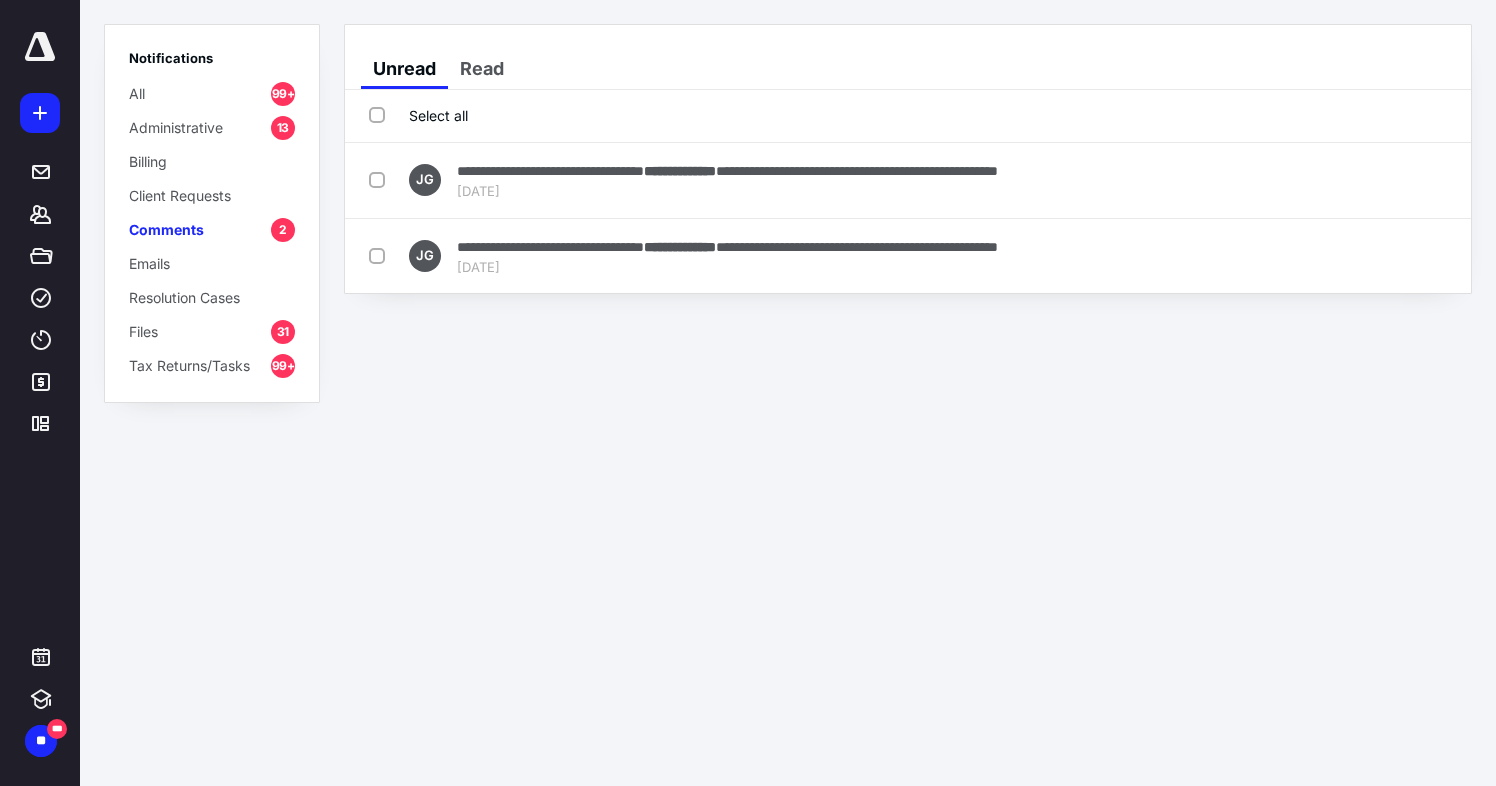 click on "Administrative 13" at bounding box center [212, 127] 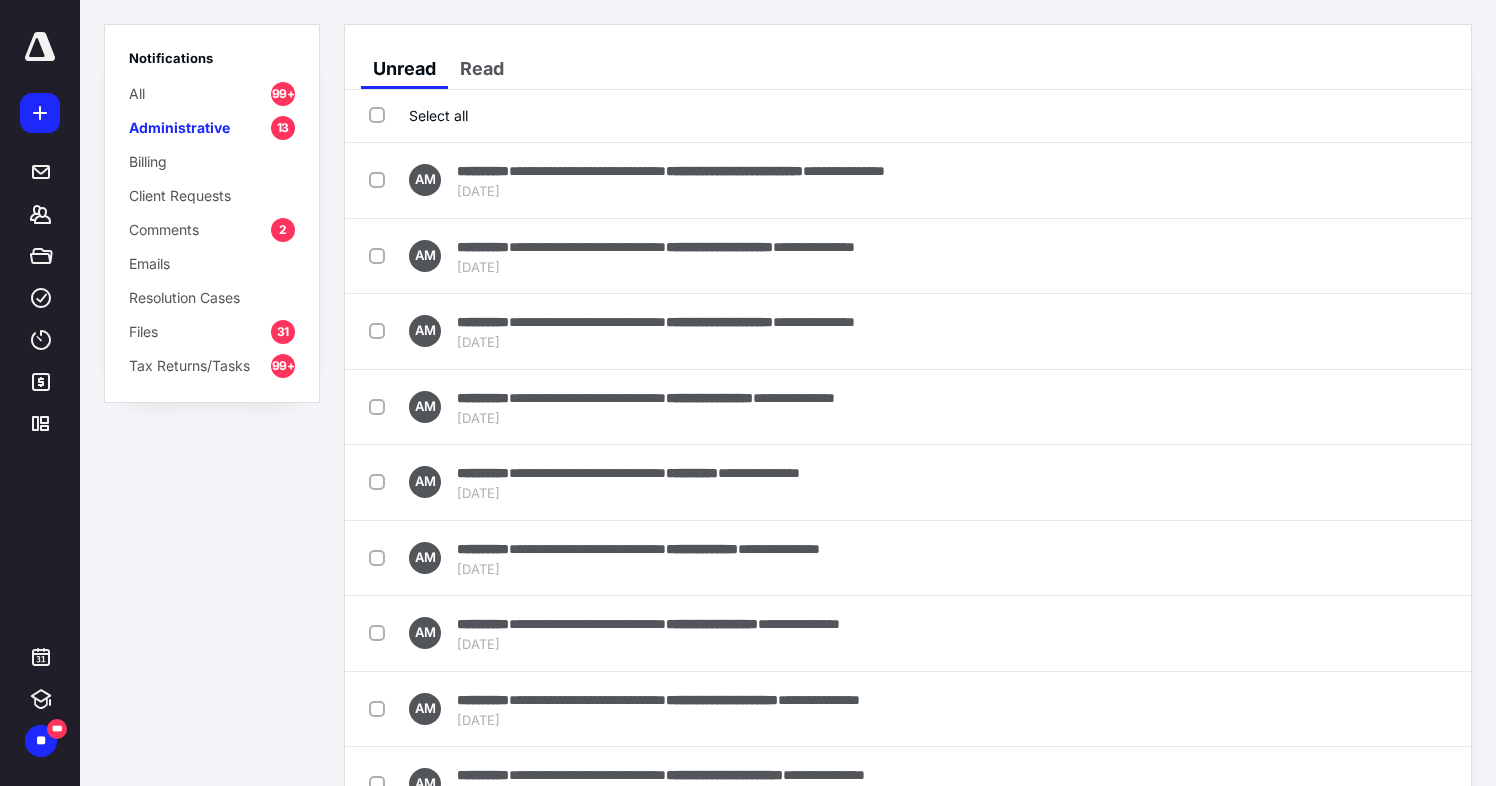 click on "Tax Returns/Tasks" at bounding box center [189, 365] 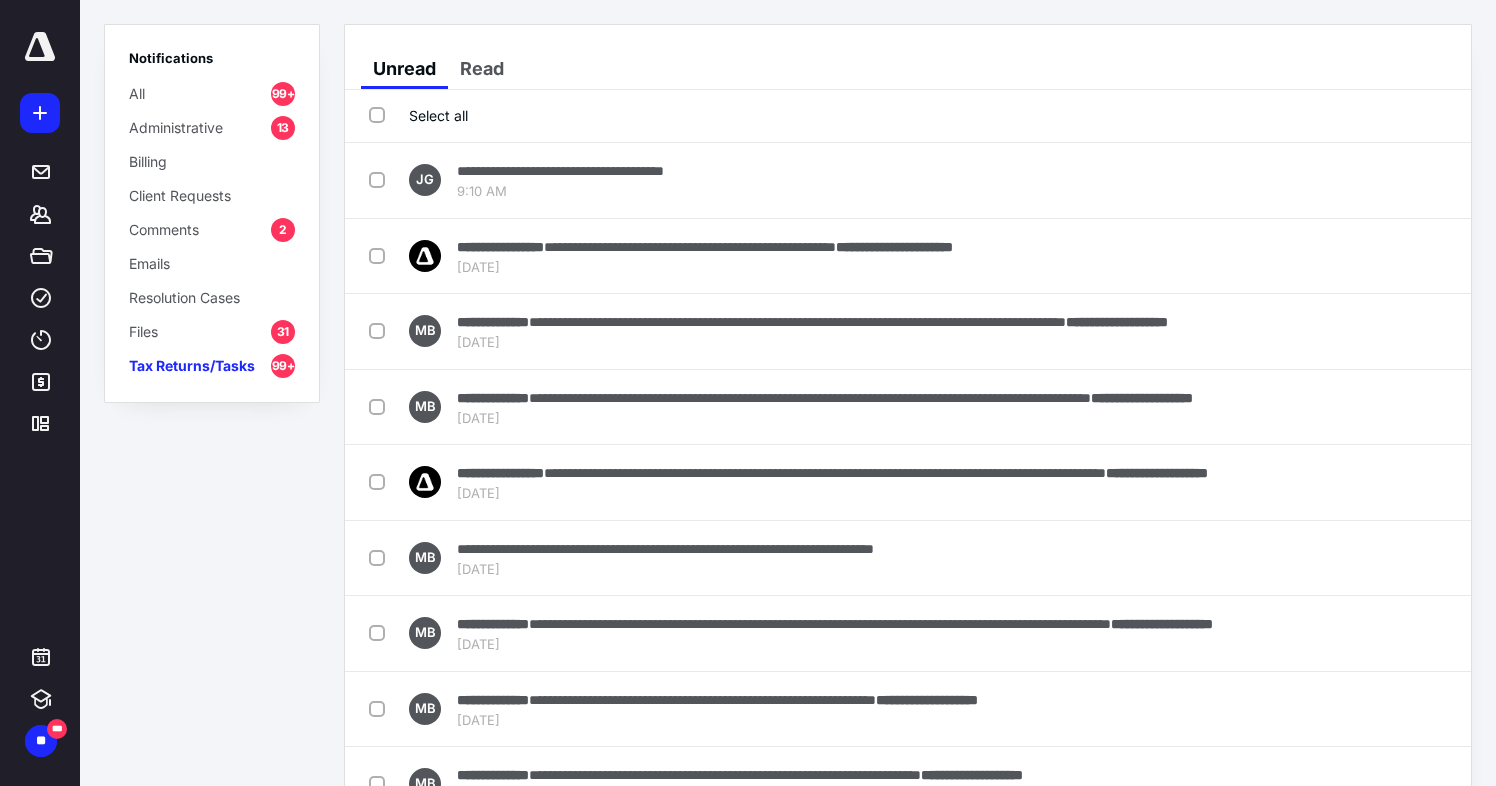 click on "Notifications All 99+ Administrative 13 Billing Client Requests Comments 2 Emails Resolution Cases Files 31 Tax Returns/Tasks 99+" at bounding box center (212, 213) 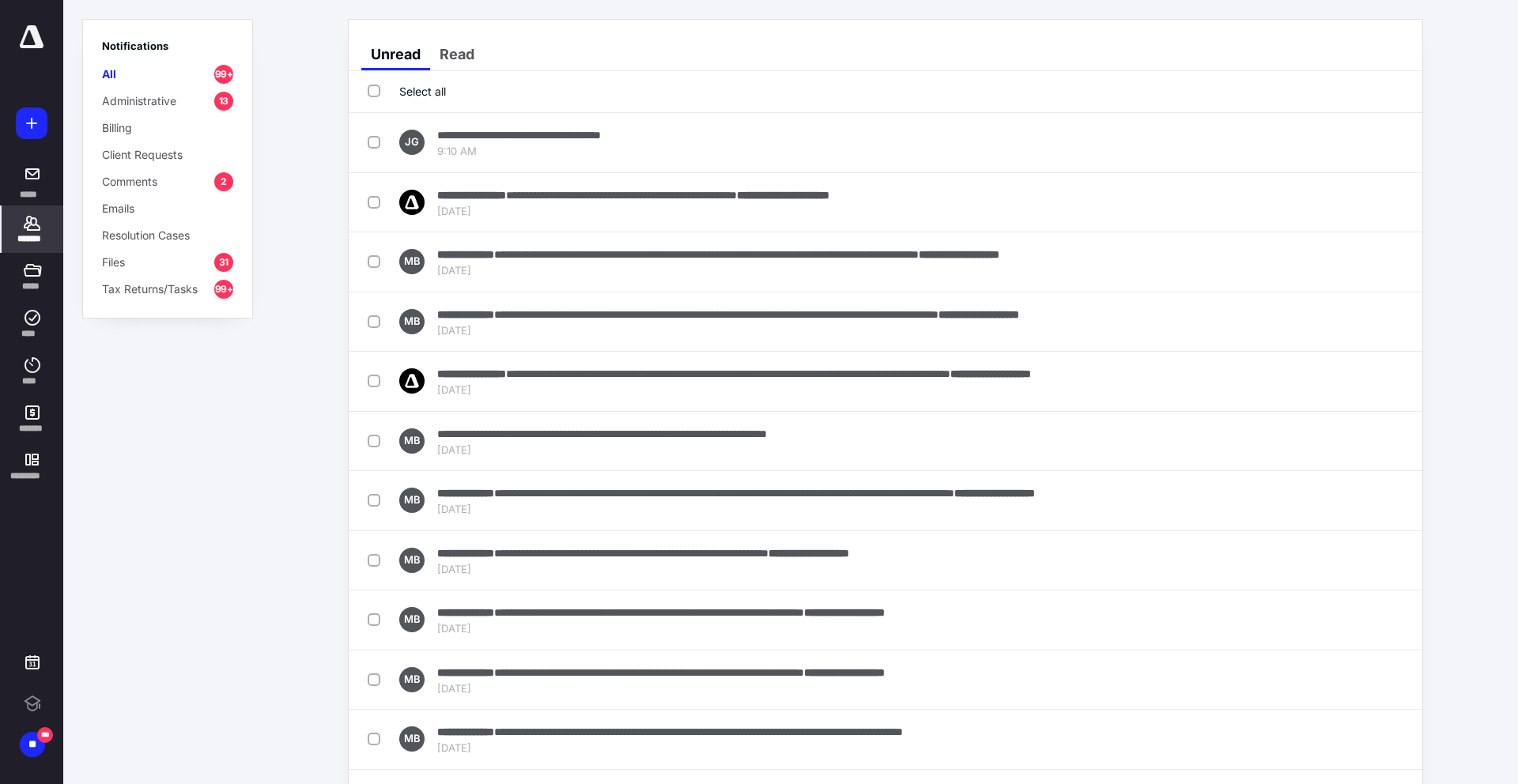 scroll, scrollTop: 0, scrollLeft: 0, axis: both 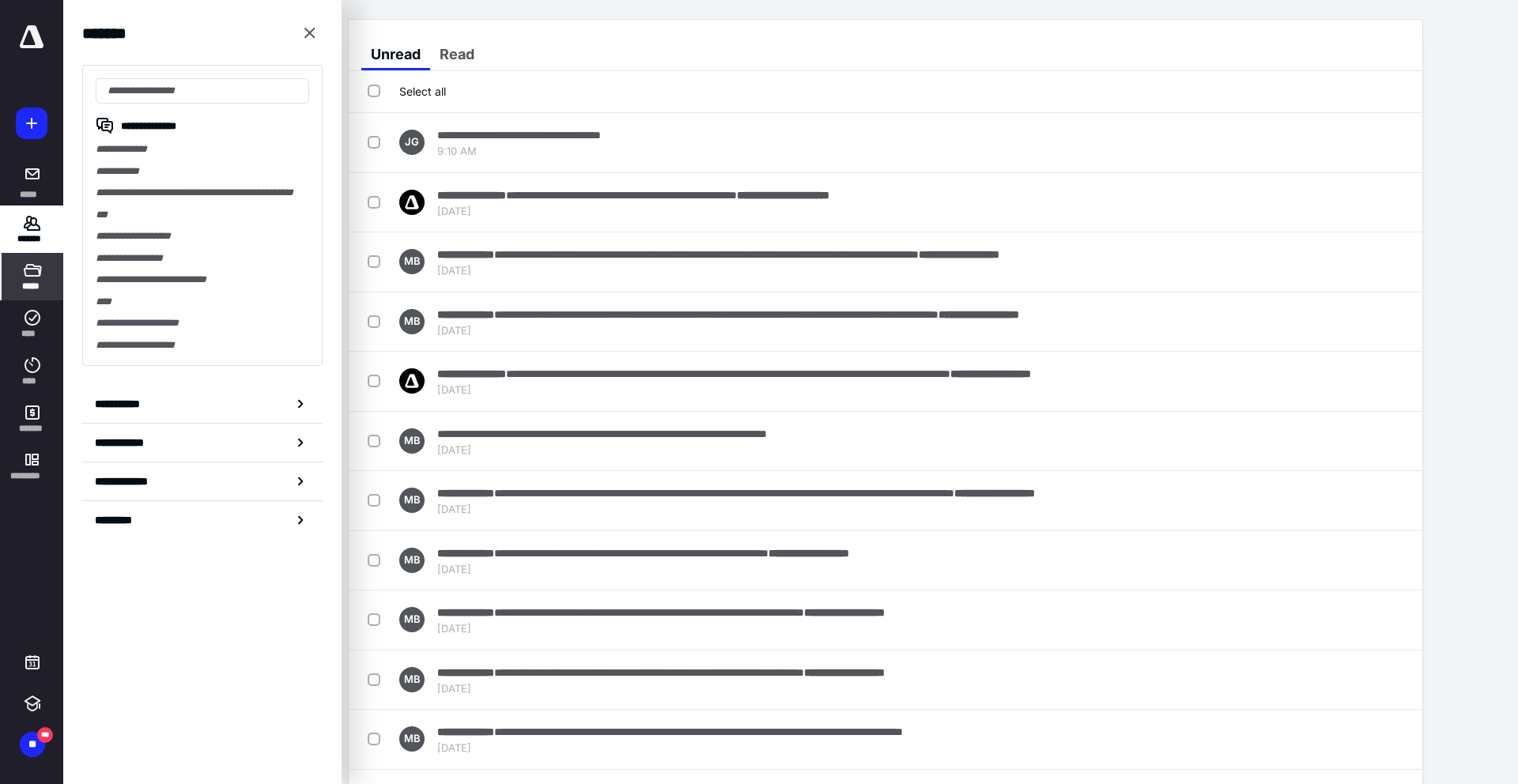 click on "*****" at bounding box center (32, 286) 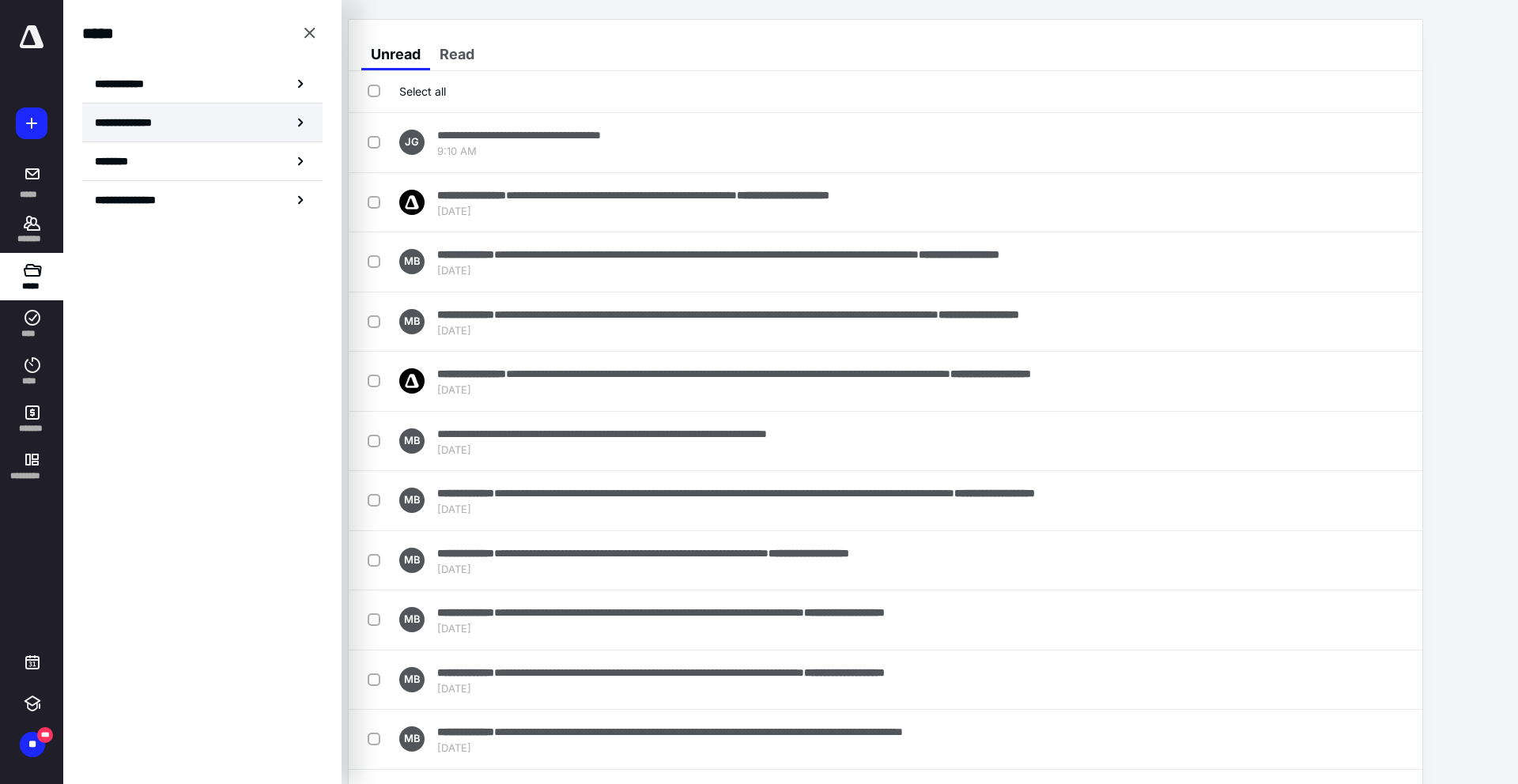 click on "**********" at bounding box center (202, 122) 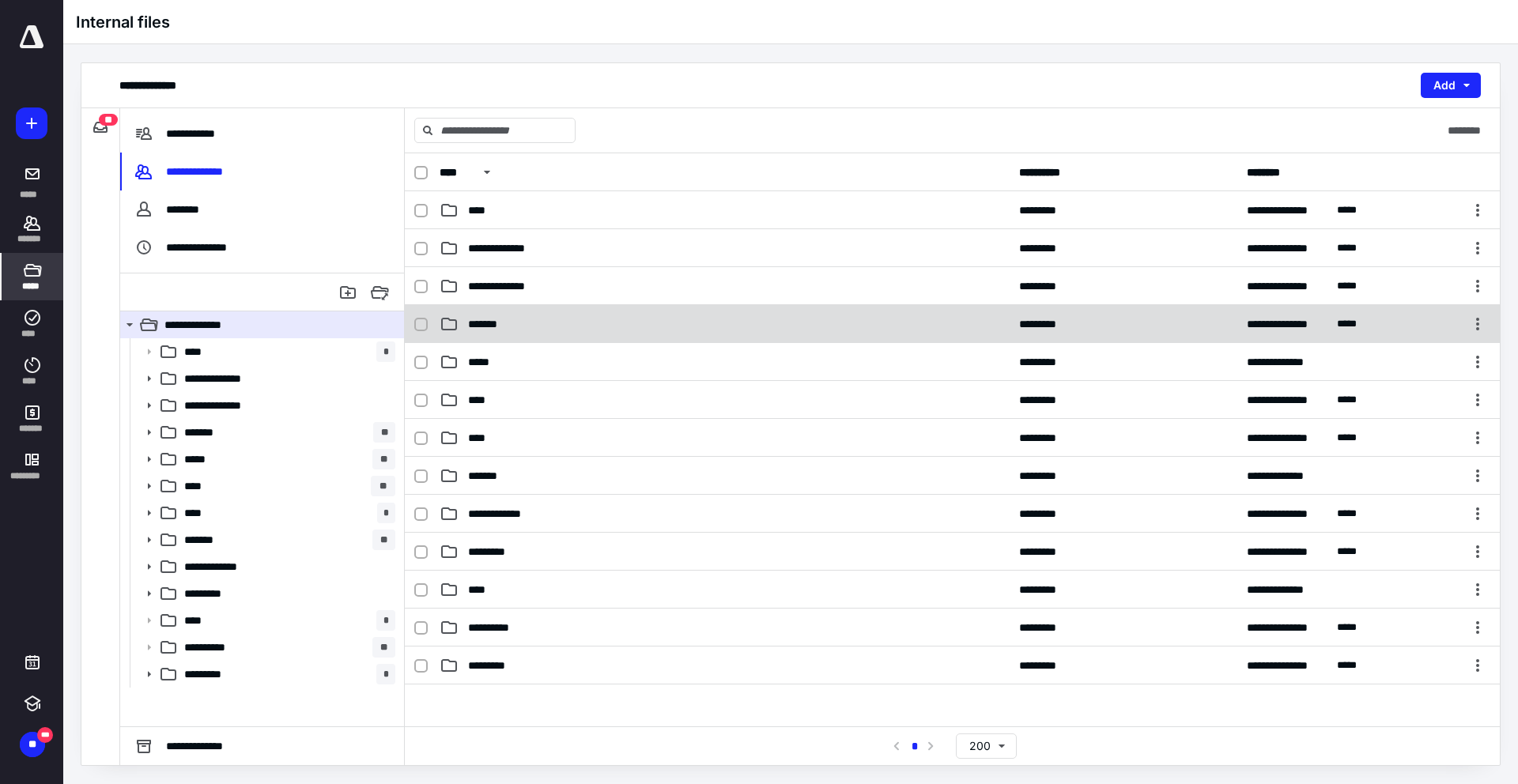 click on "*******" at bounding box center [489, 324] 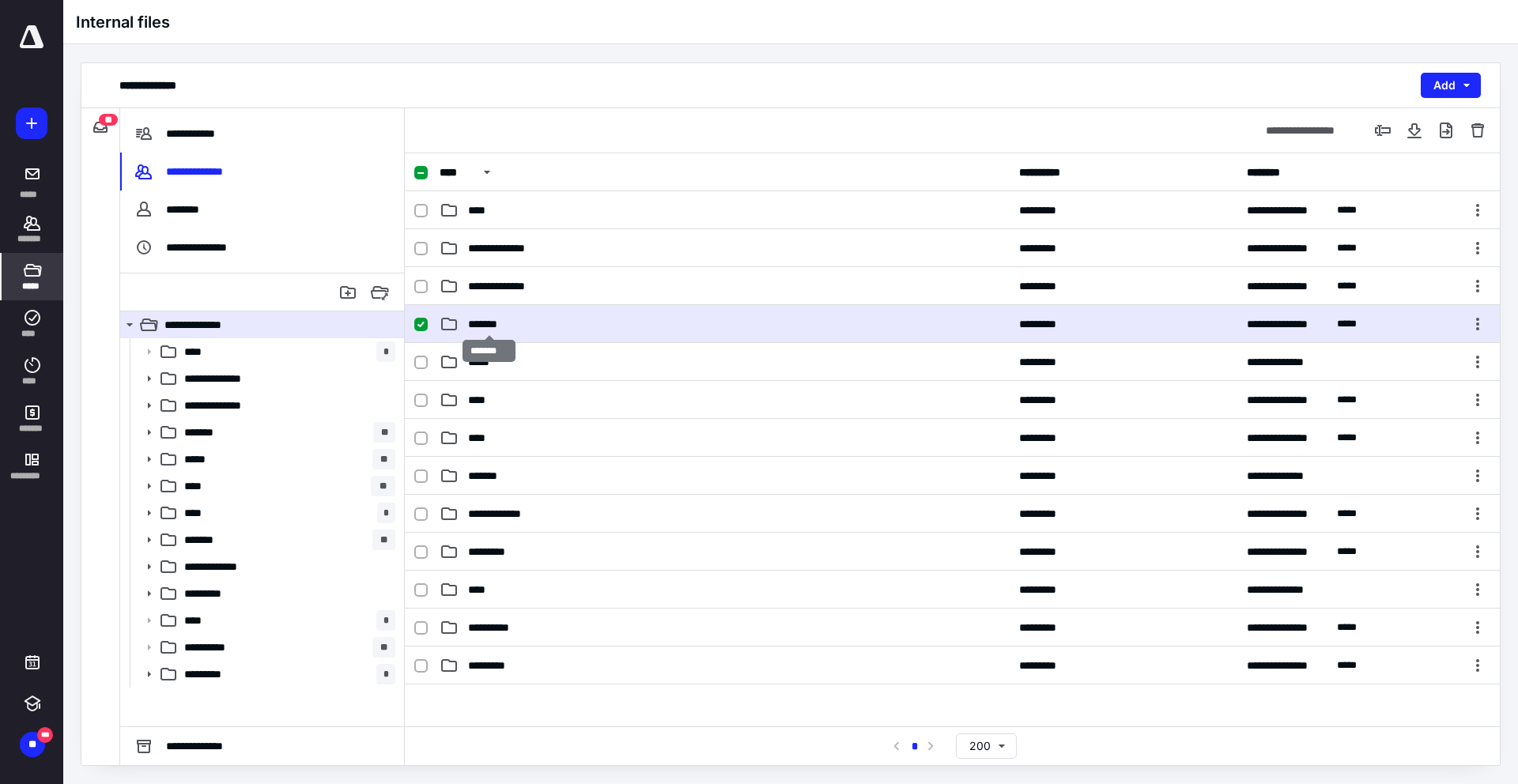 click on "*******" at bounding box center [489, 324] 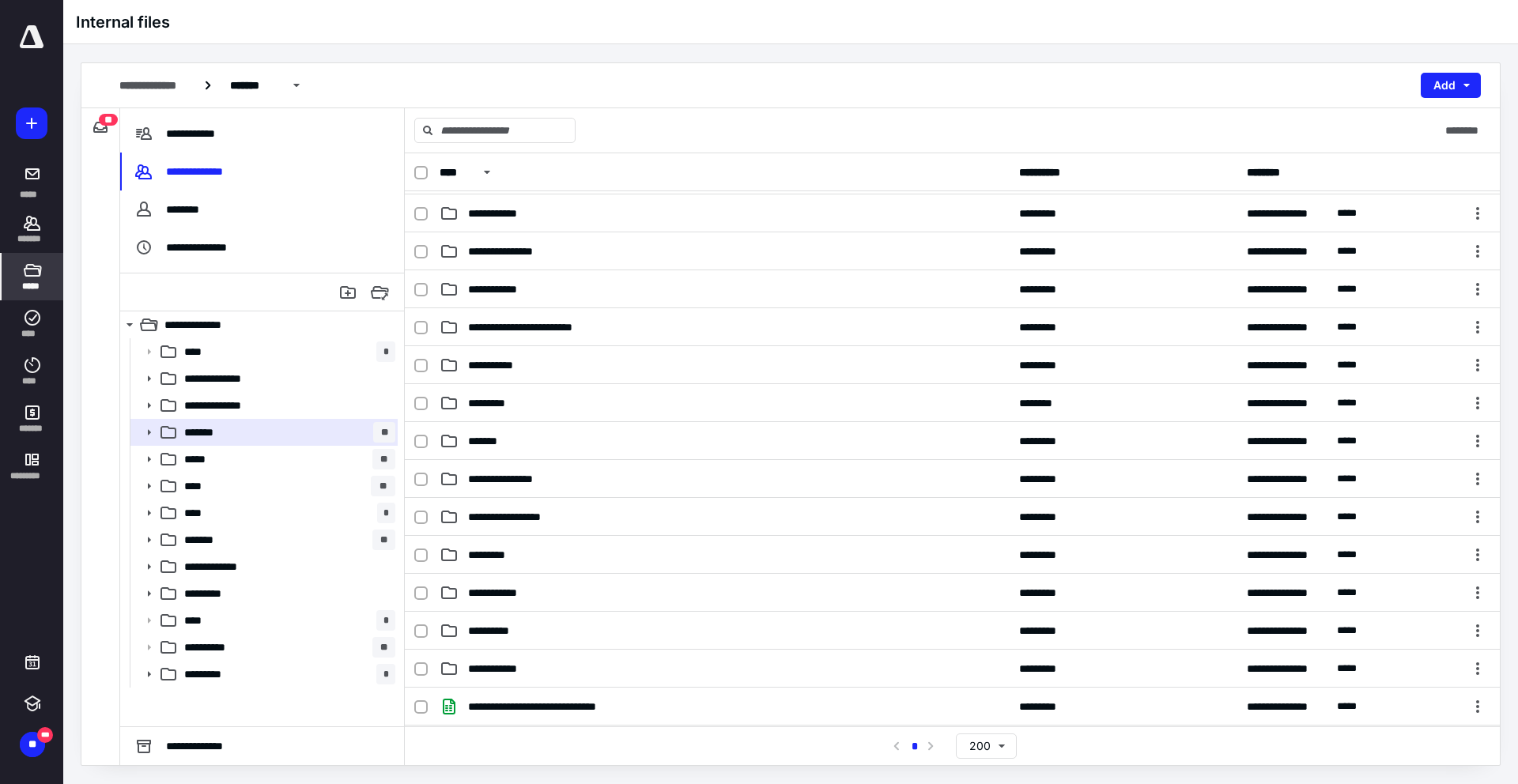 scroll, scrollTop: 0, scrollLeft: 0, axis: both 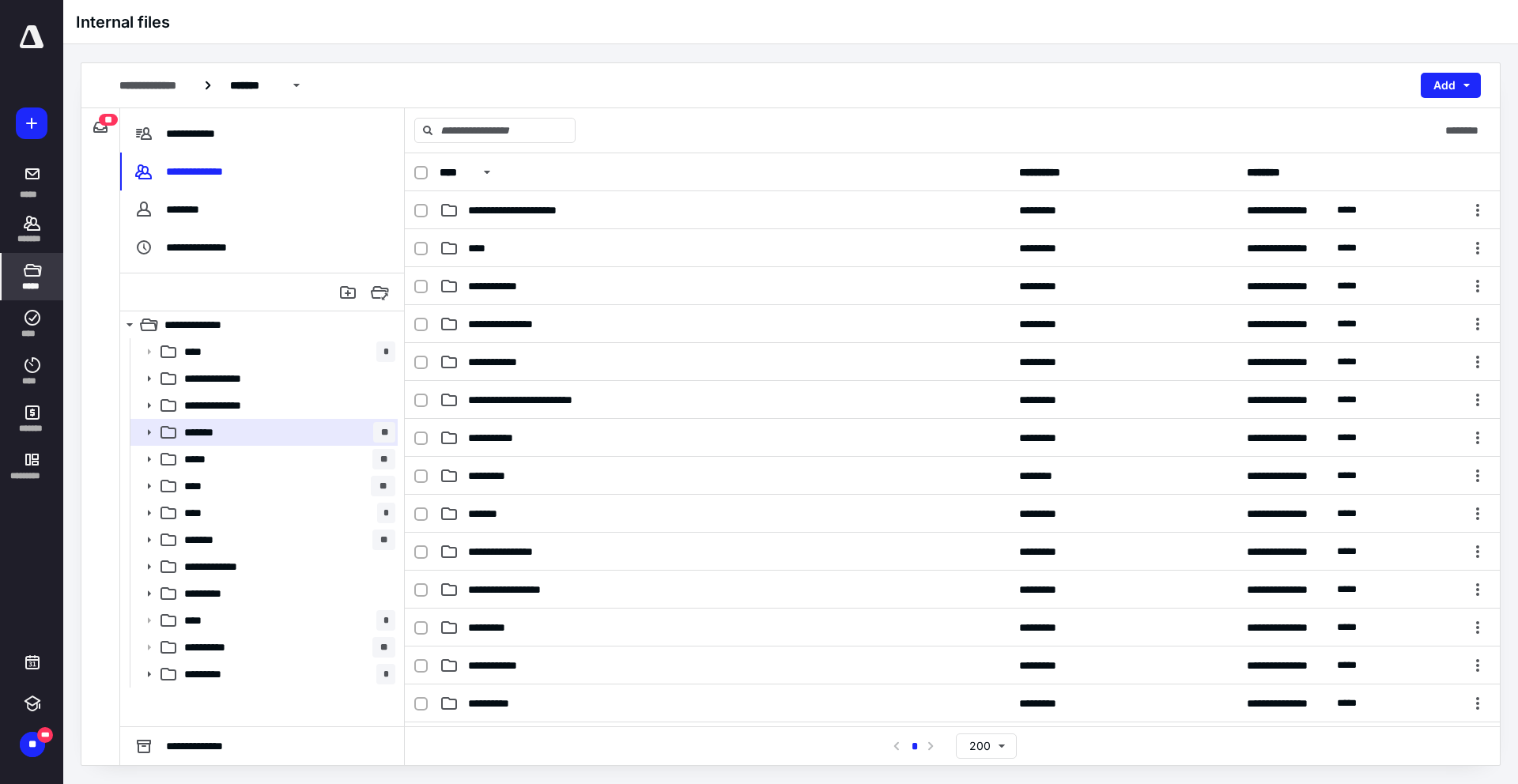 click on "*****" at bounding box center (32, 286) 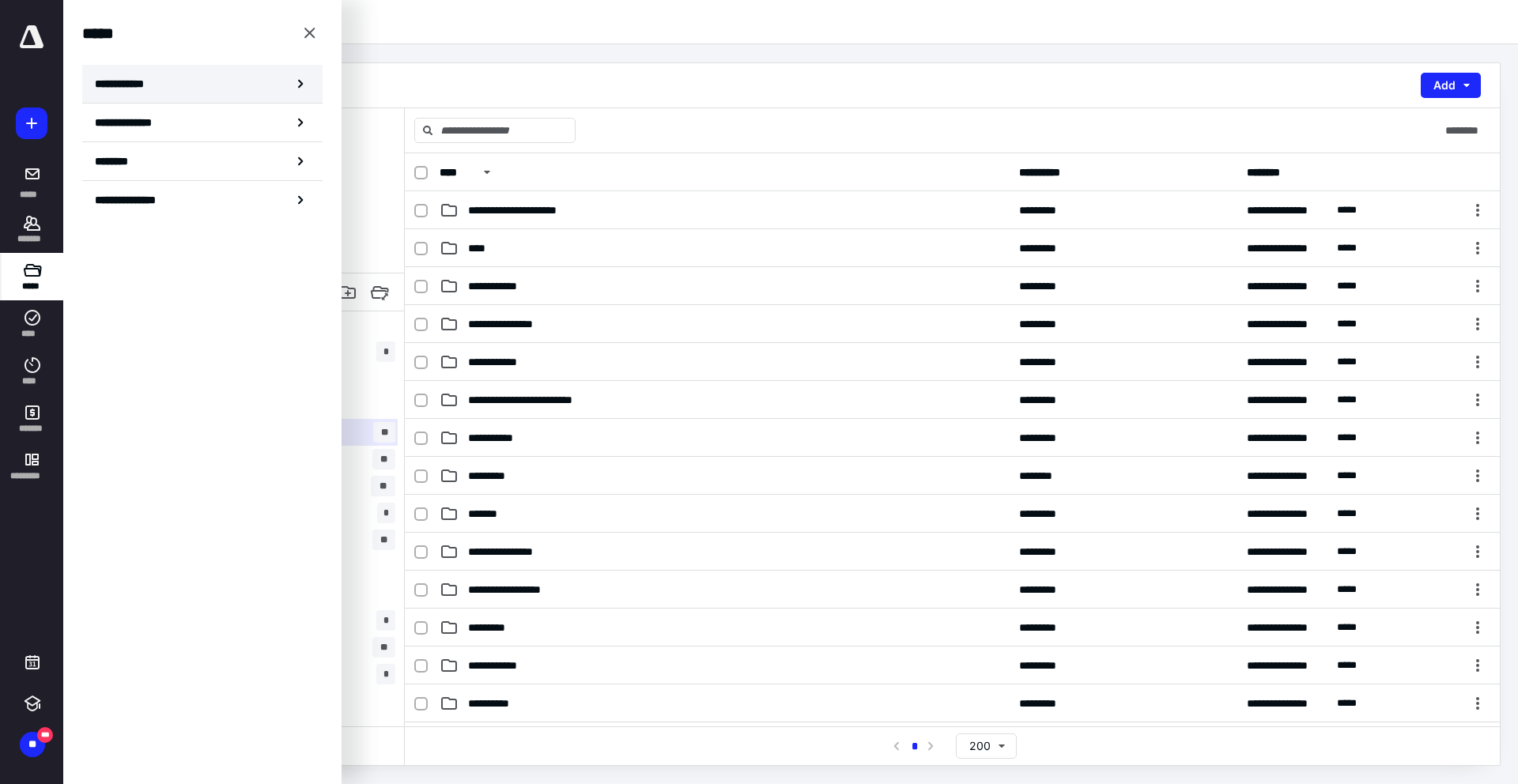 click on "**********" at bounding box center (202, 84) 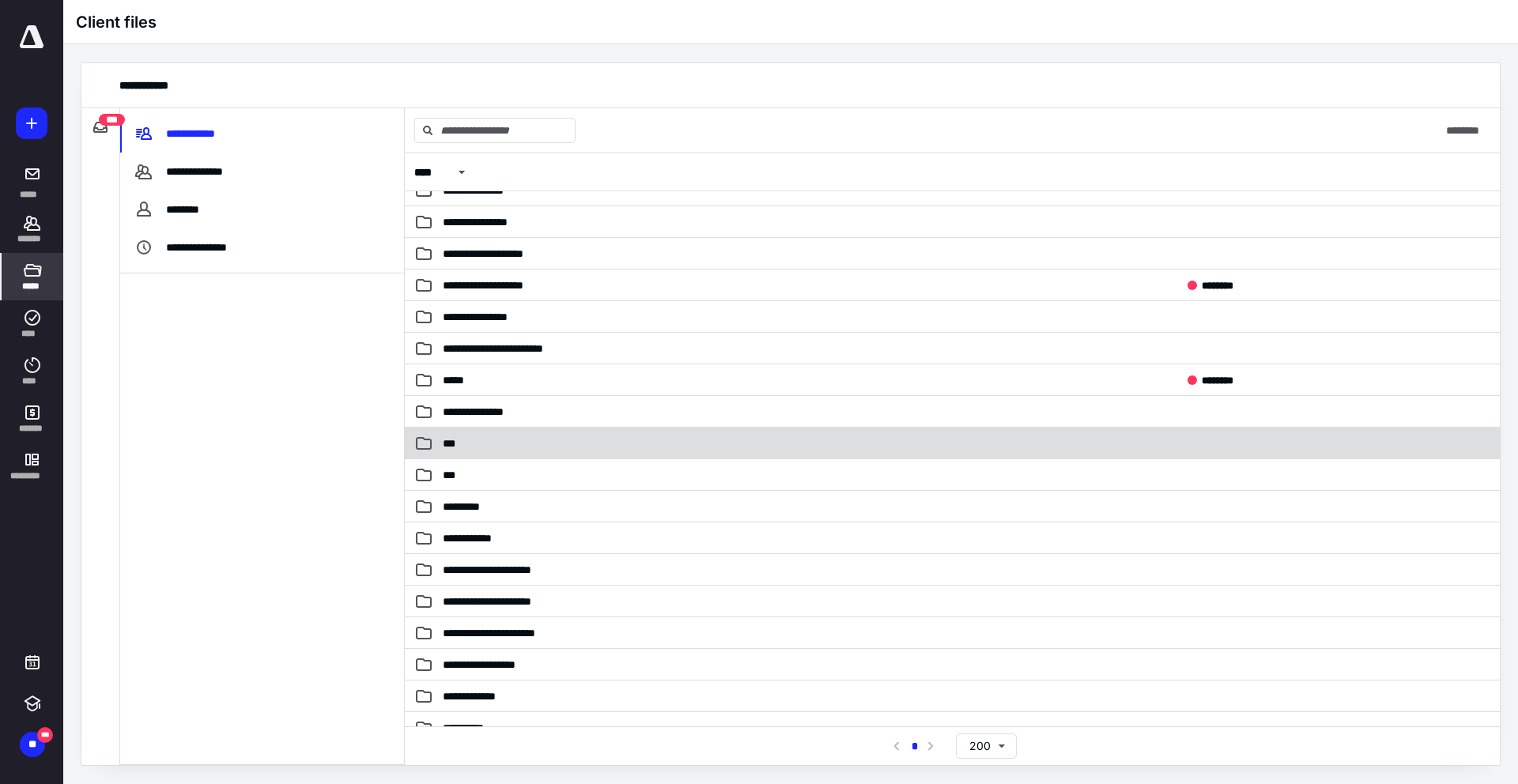 scroll, scrollTop: 56, scrollLeft: 0, axis: vertical 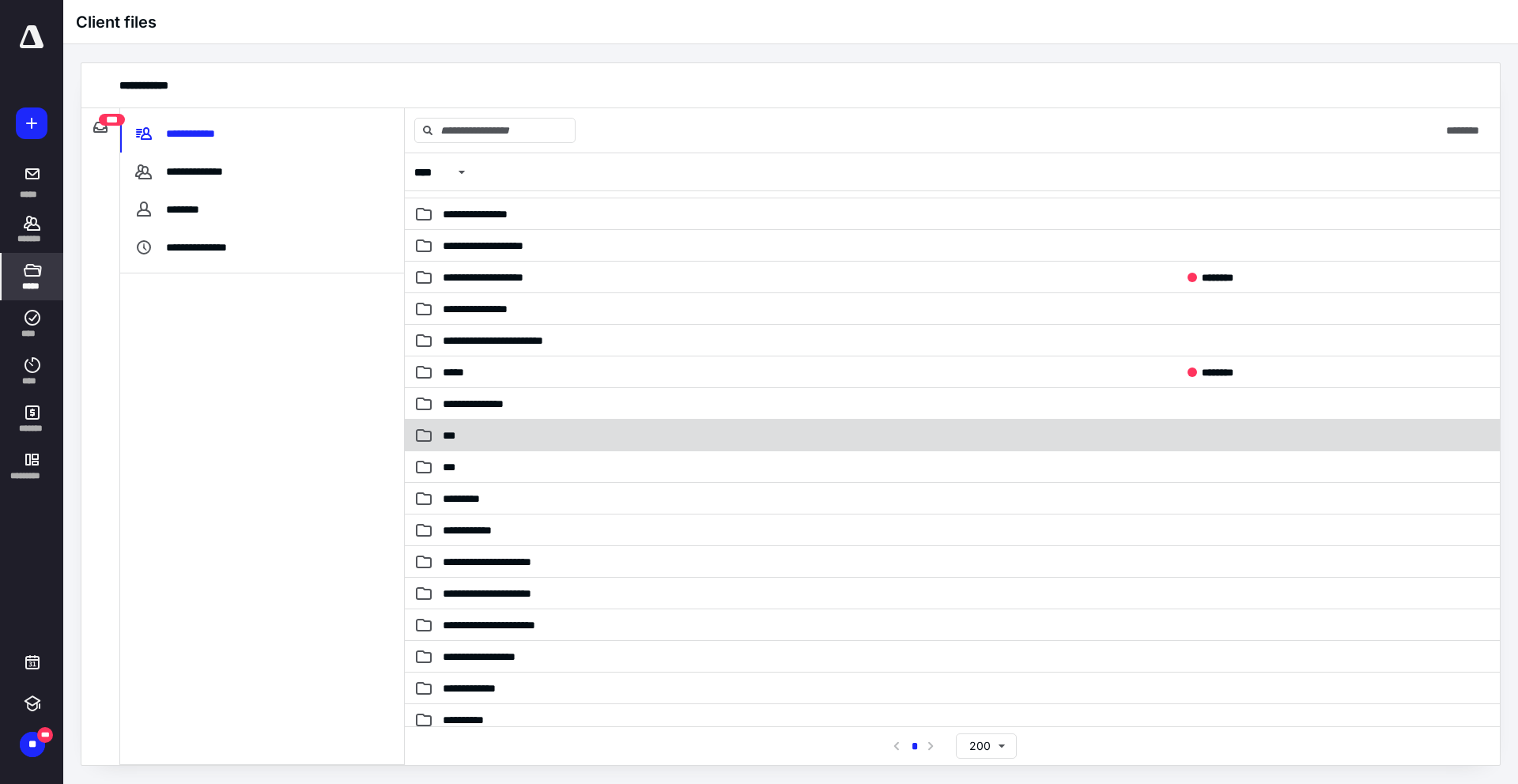 click on "***" at bounding box center (799, 435) 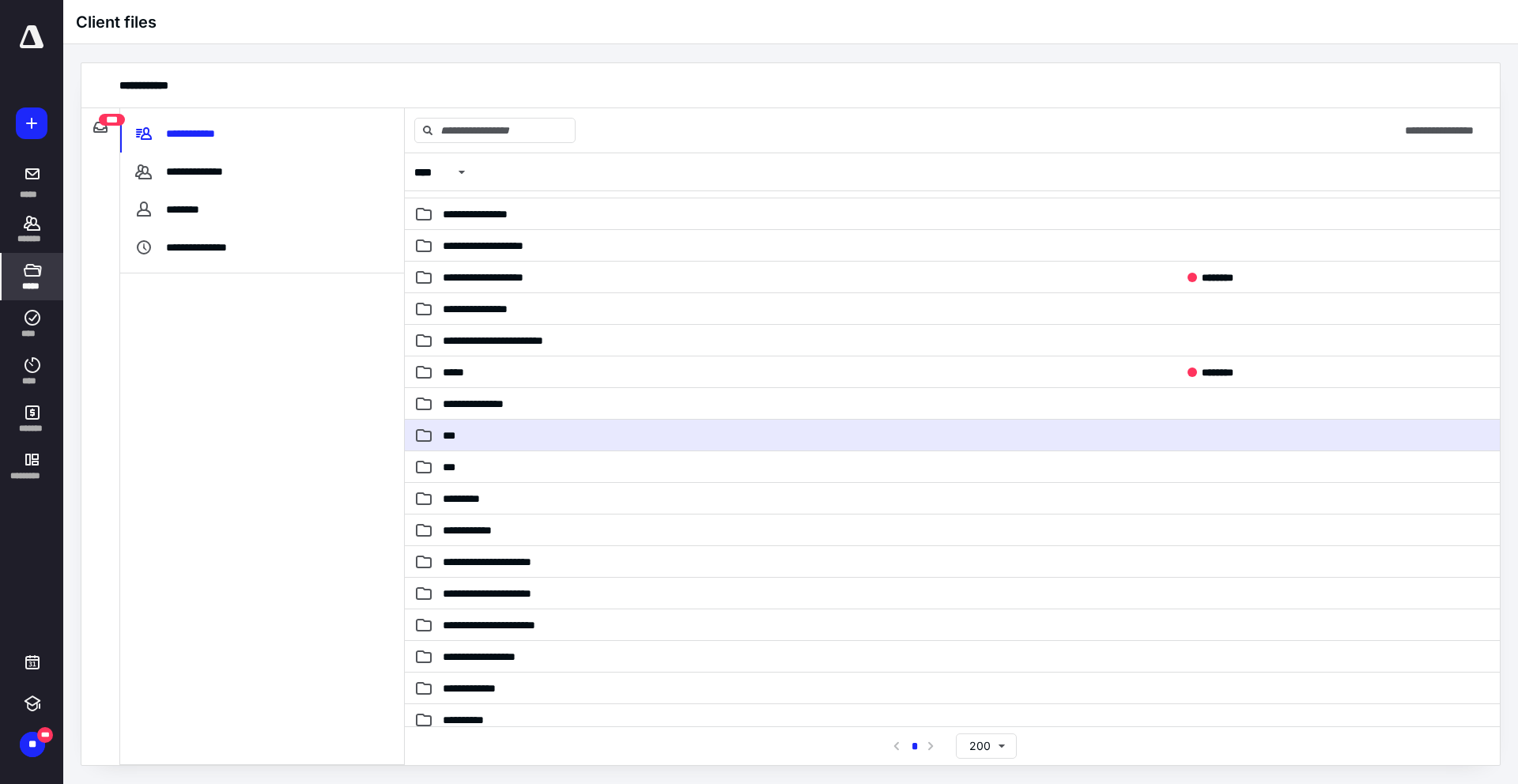 click on "***" at bounding box center [799, 435] 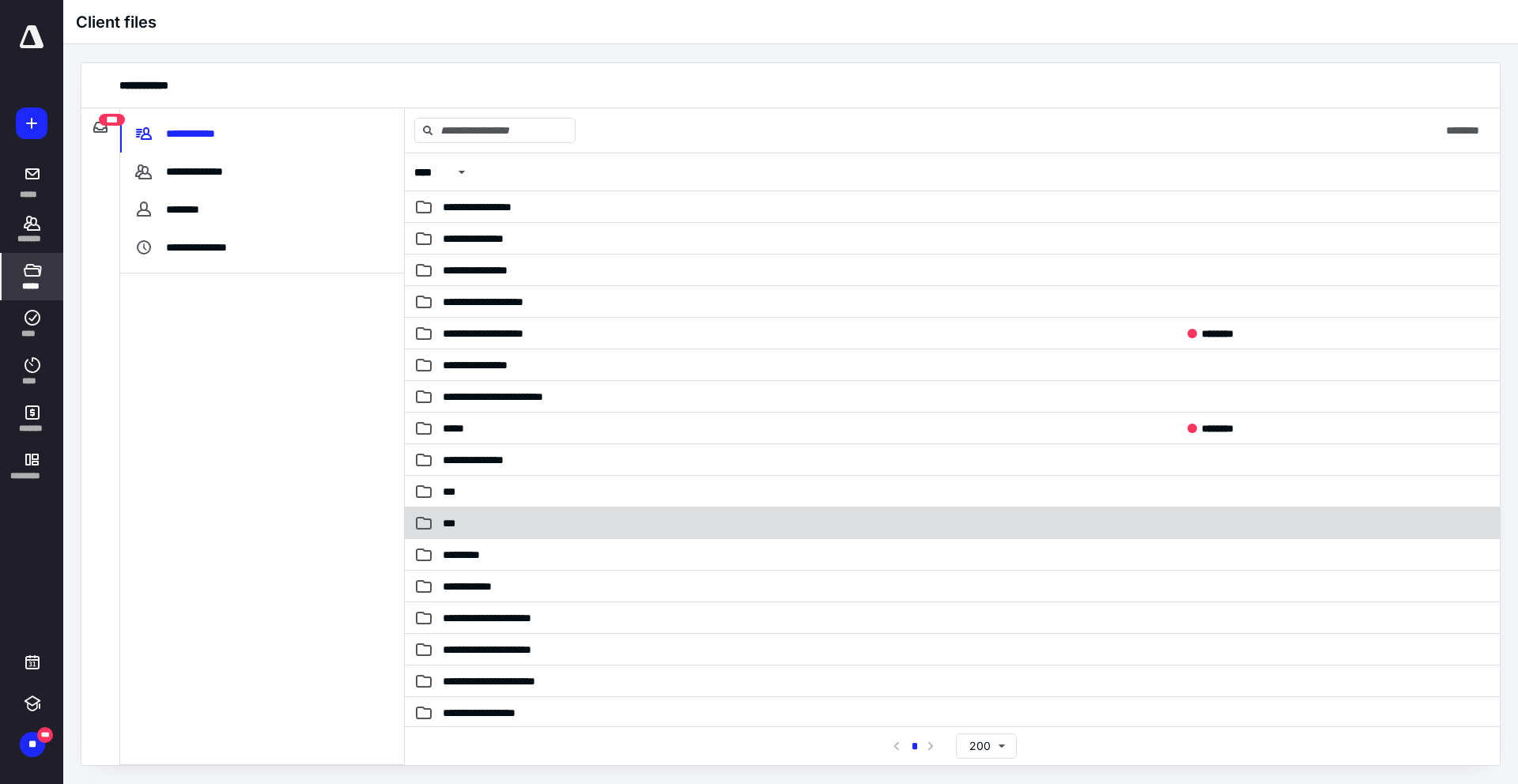 click on "***" at bounding box center [454, 523] 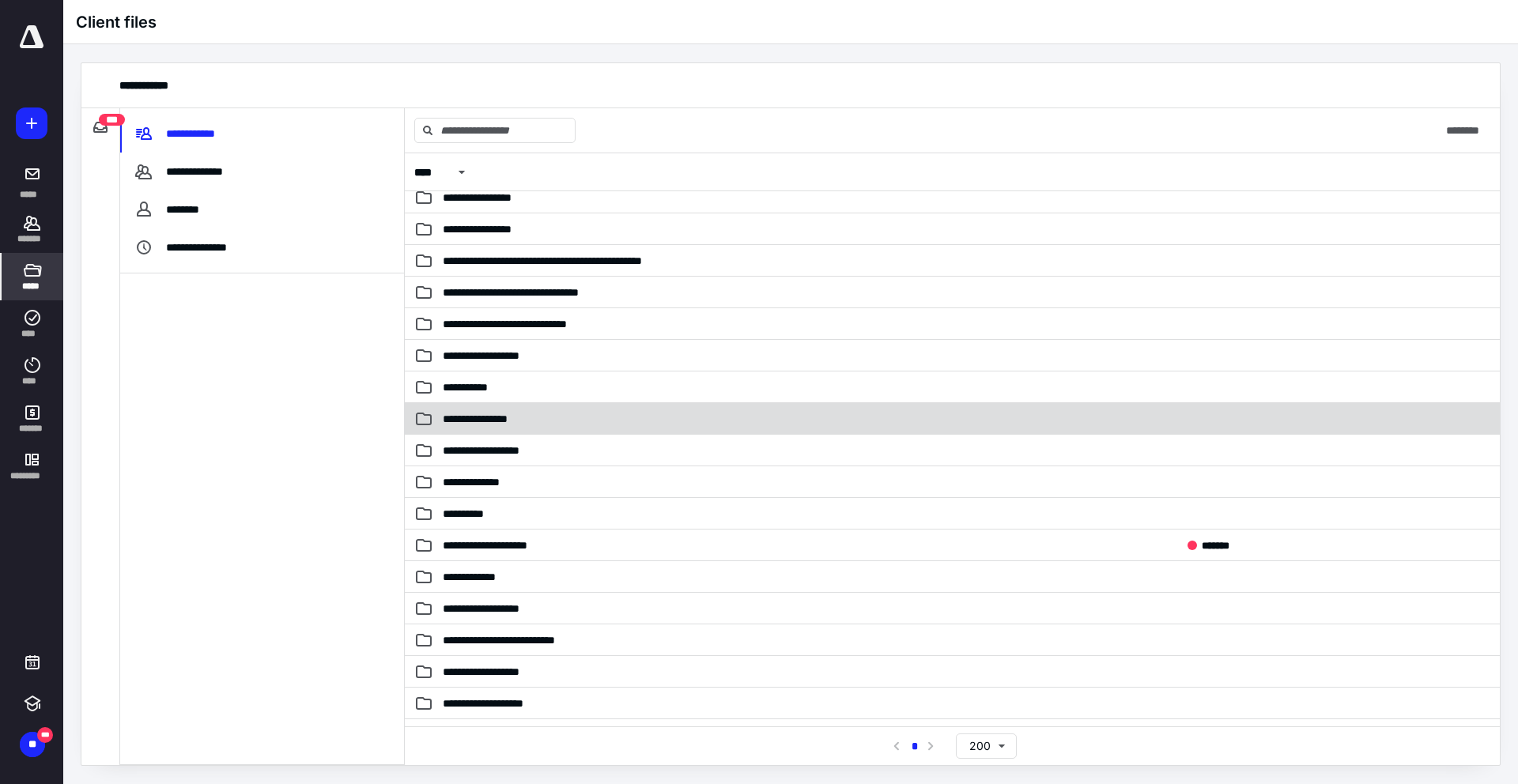 scroll, scrollTop: 1555, scrollLeft: 0, axis: vertical 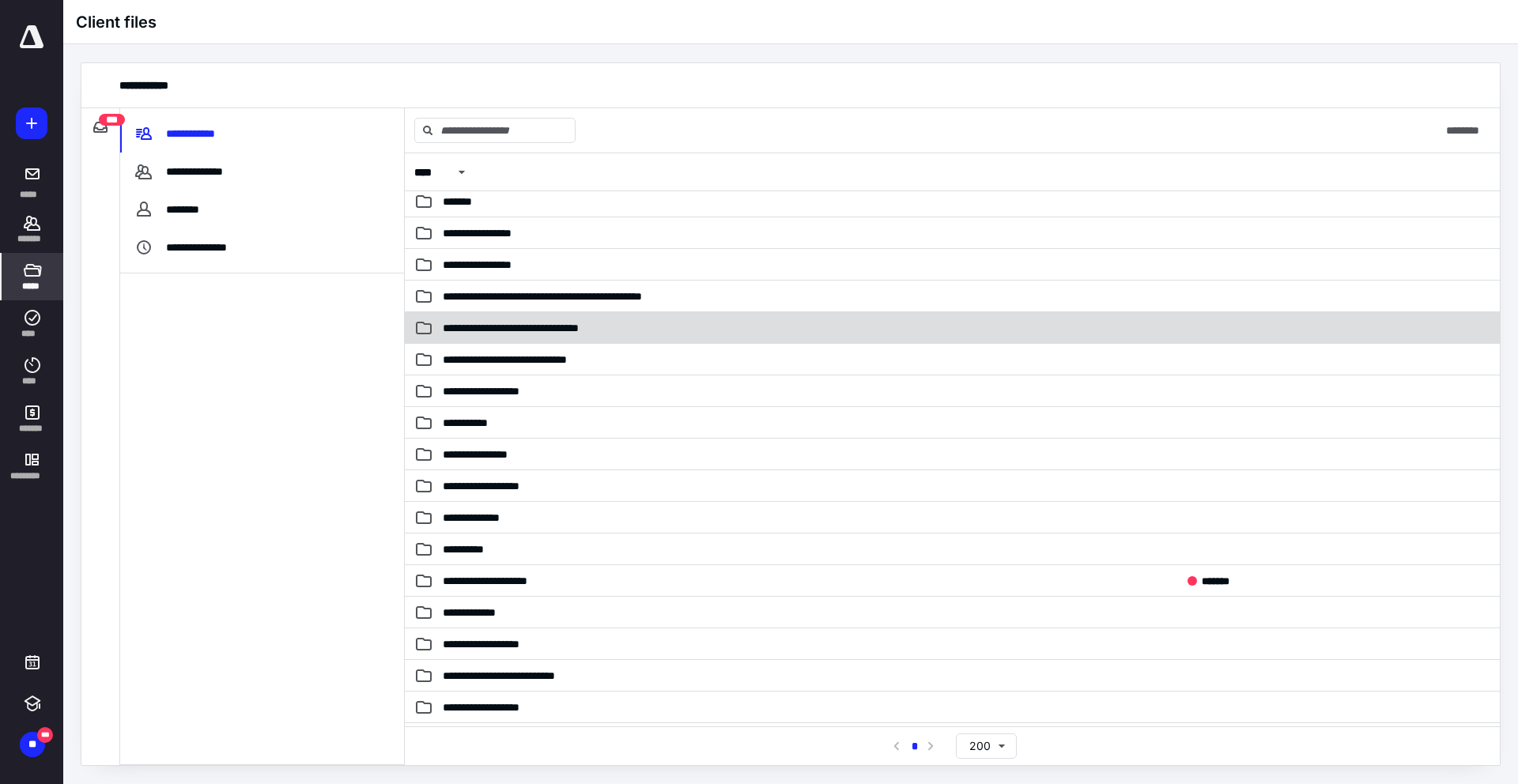 click on "**********" at bounding box center (535, 328) 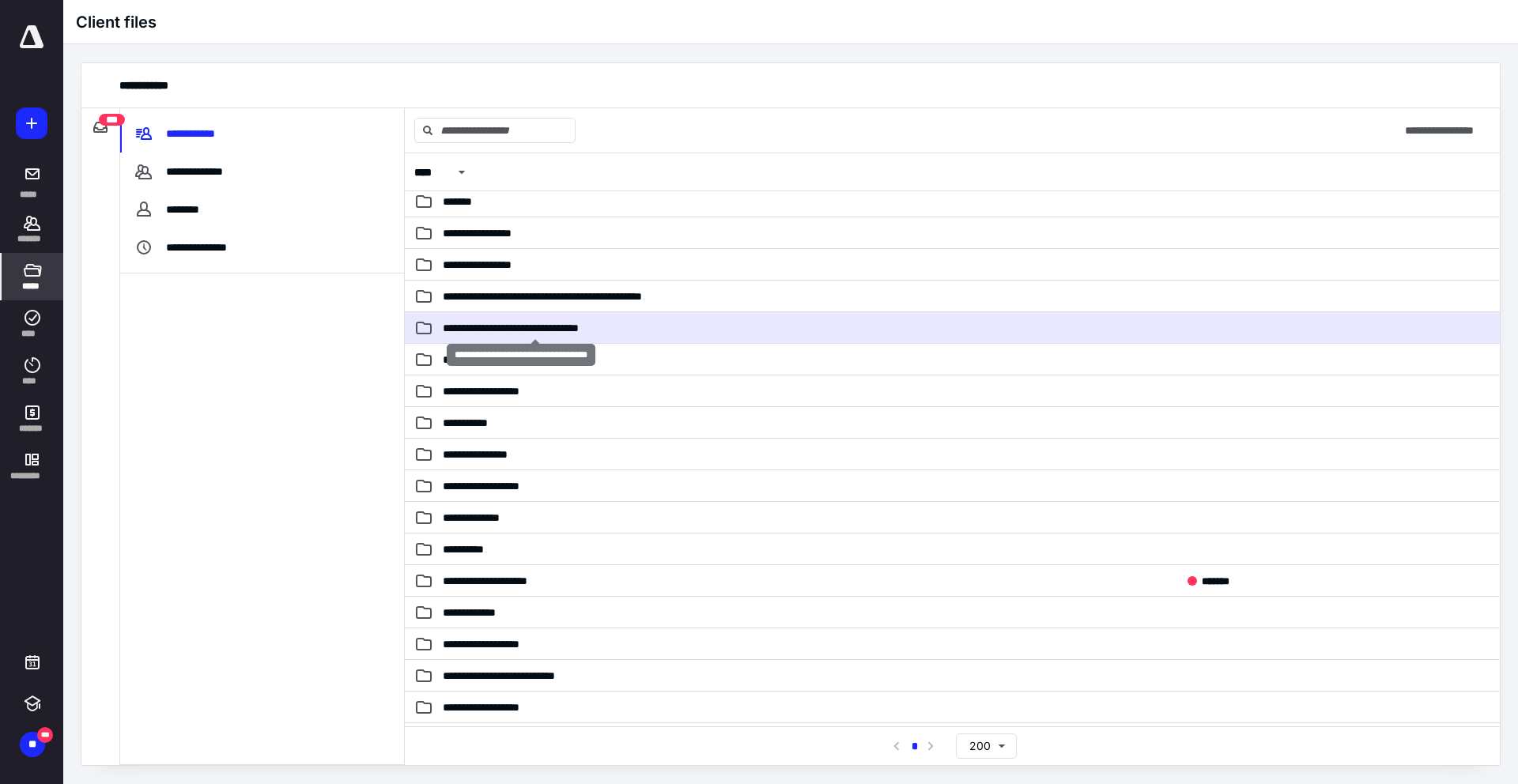 click on "**********" at bounding box center (535, 328) 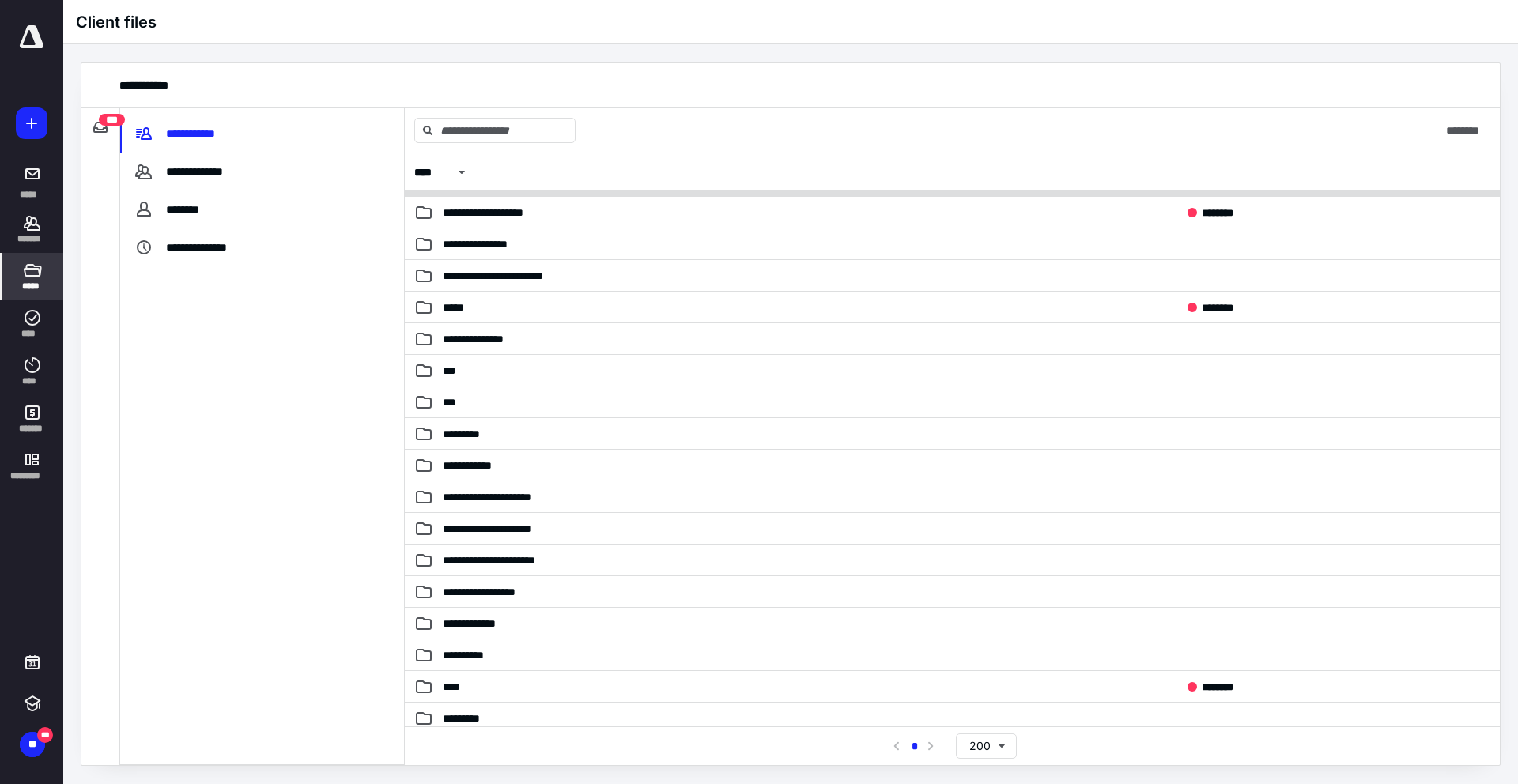 scroll, scrollTop: 0, scrollLeft: 0, axis: both 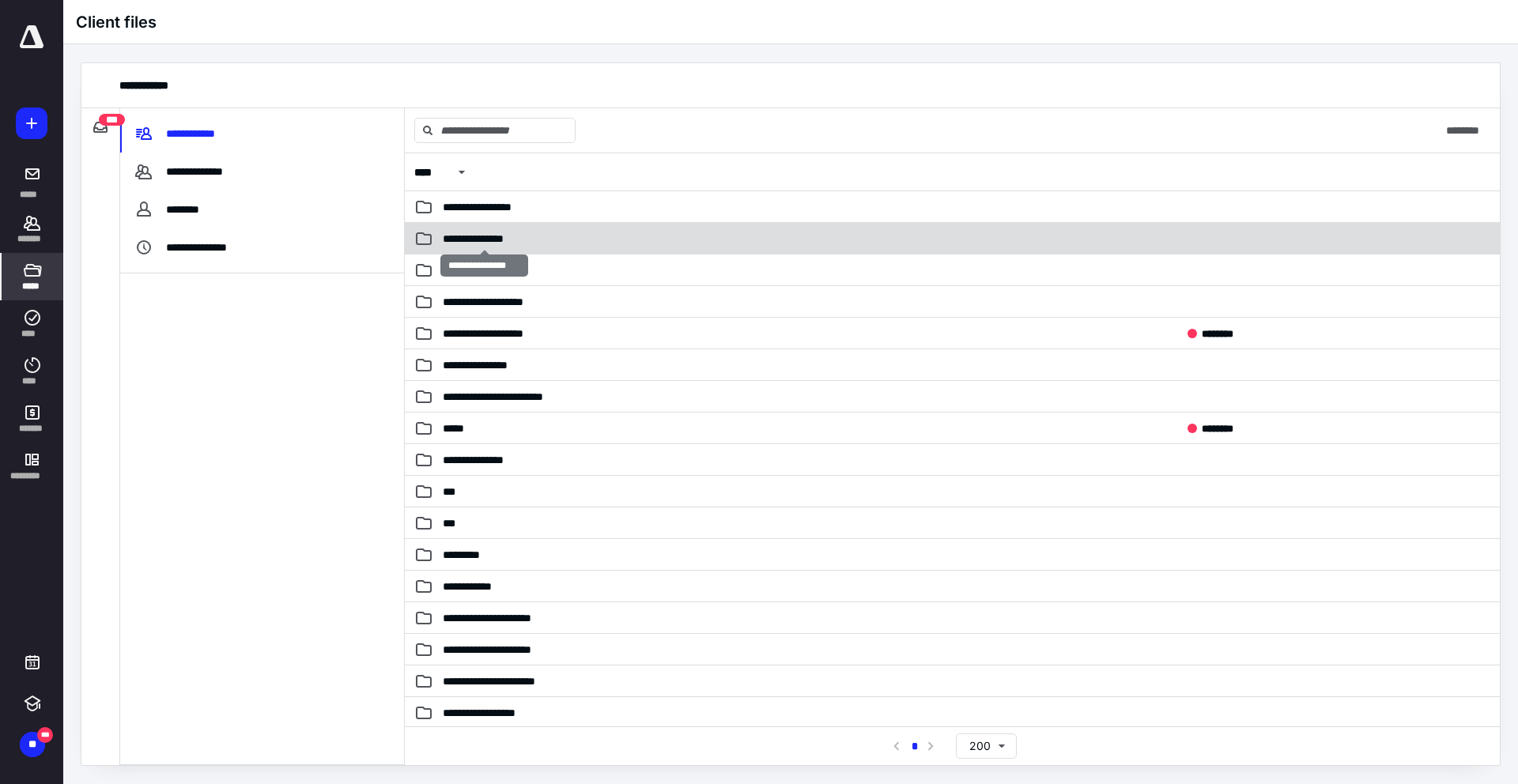 click on "**********" at bounding box center (485, 239) 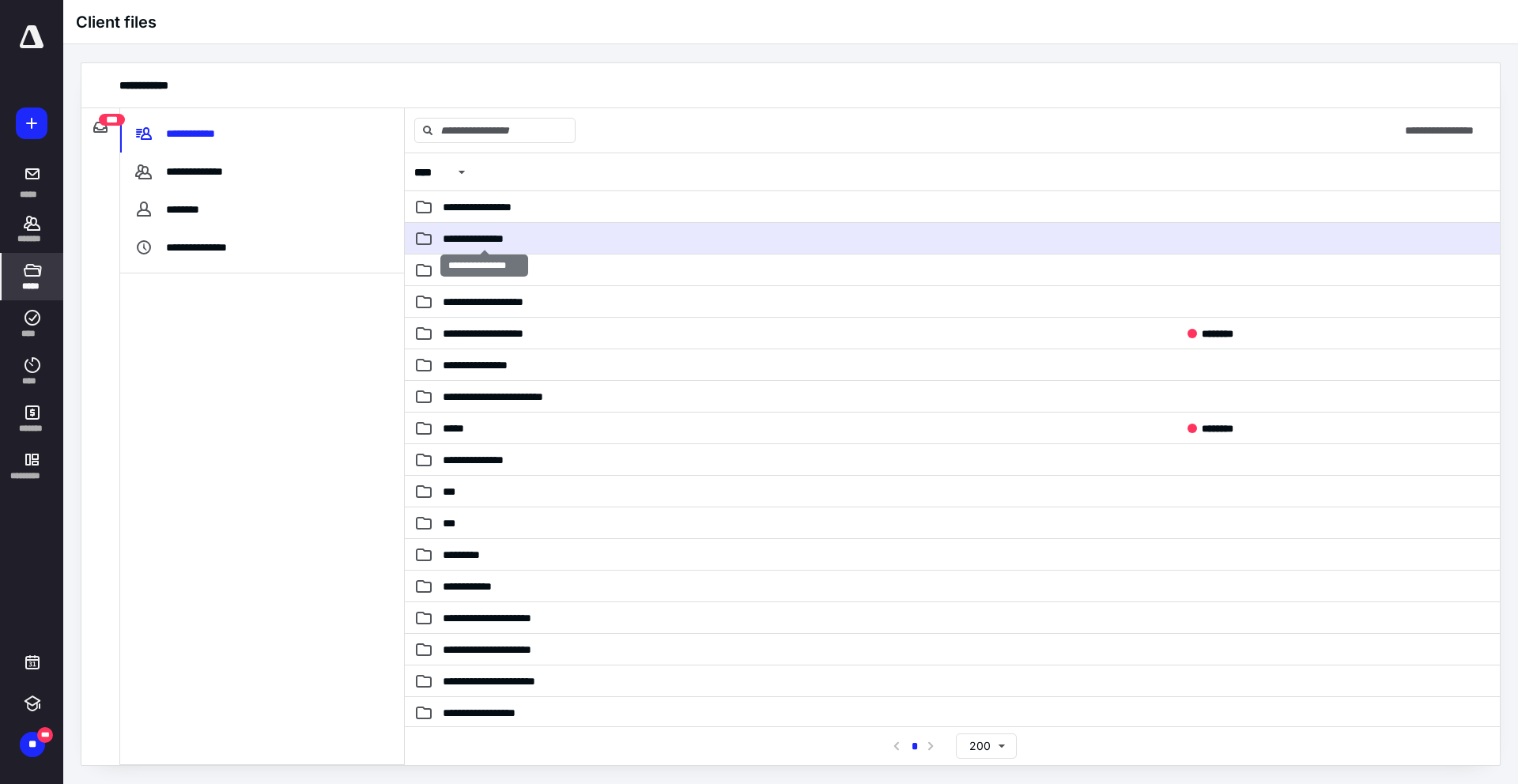 click on "**********" at bounding box center (485, 239) 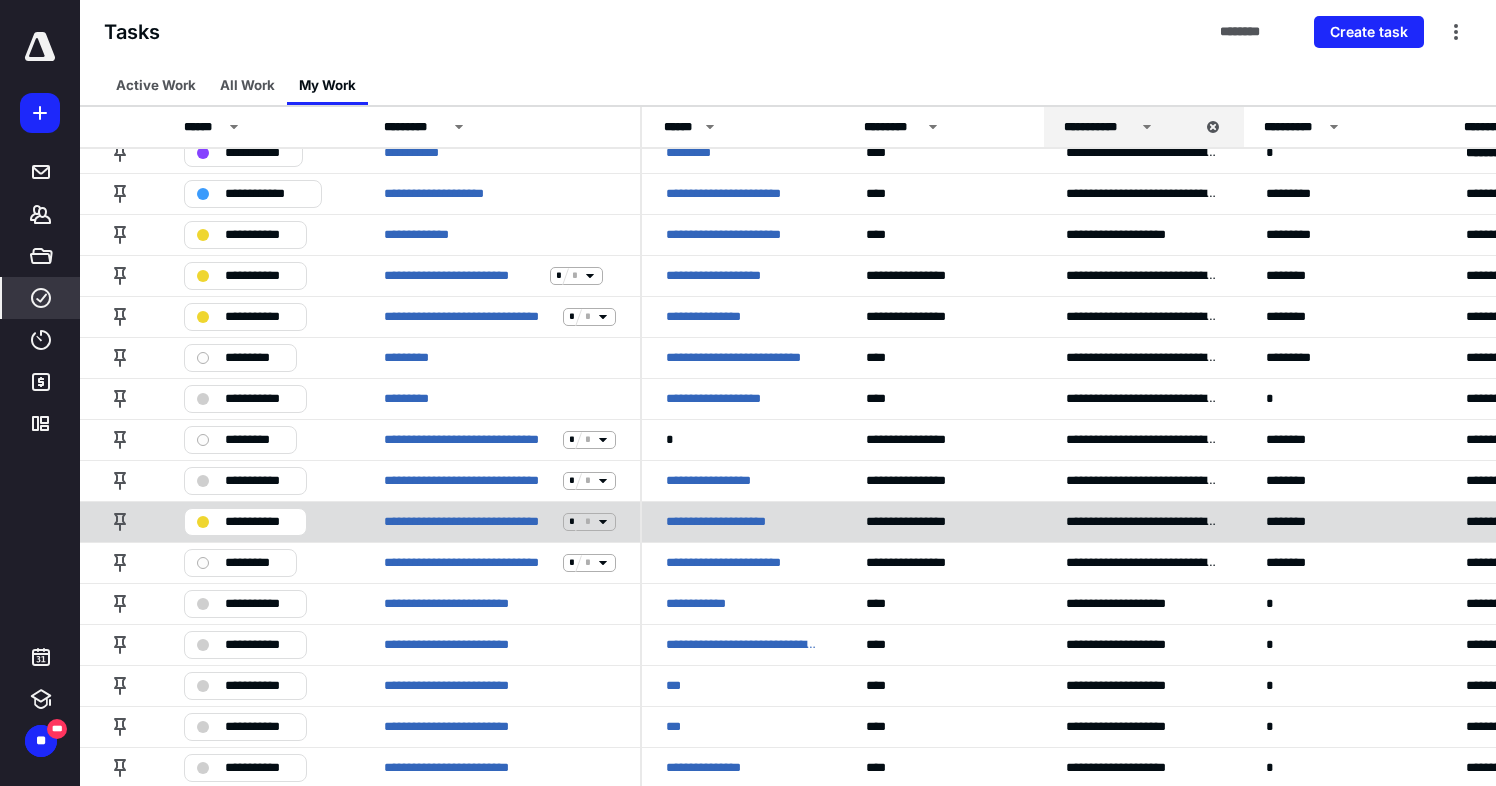 scroll, scrollTop: 141, scrollLeft: 0, axis: vertical 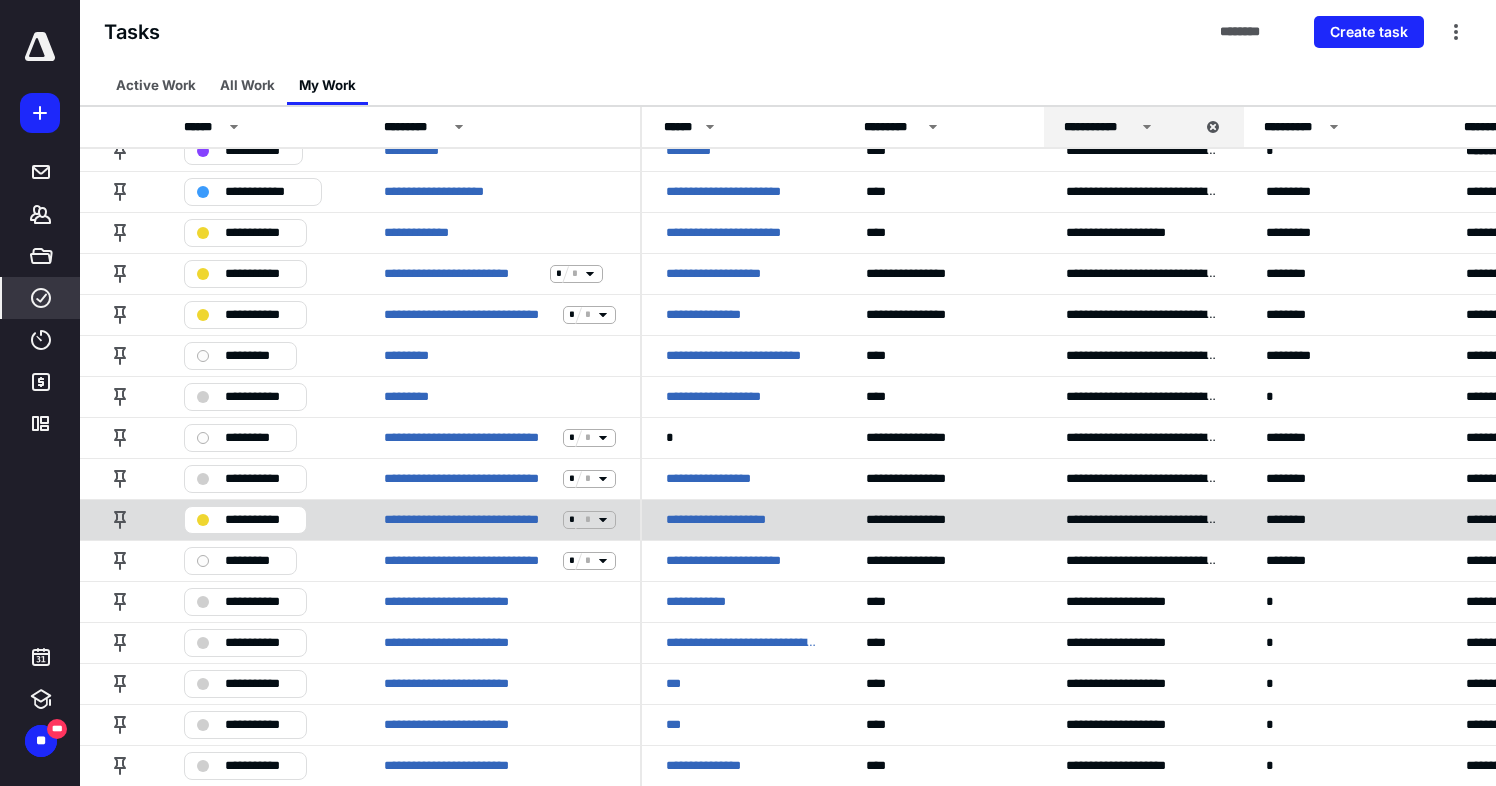 click 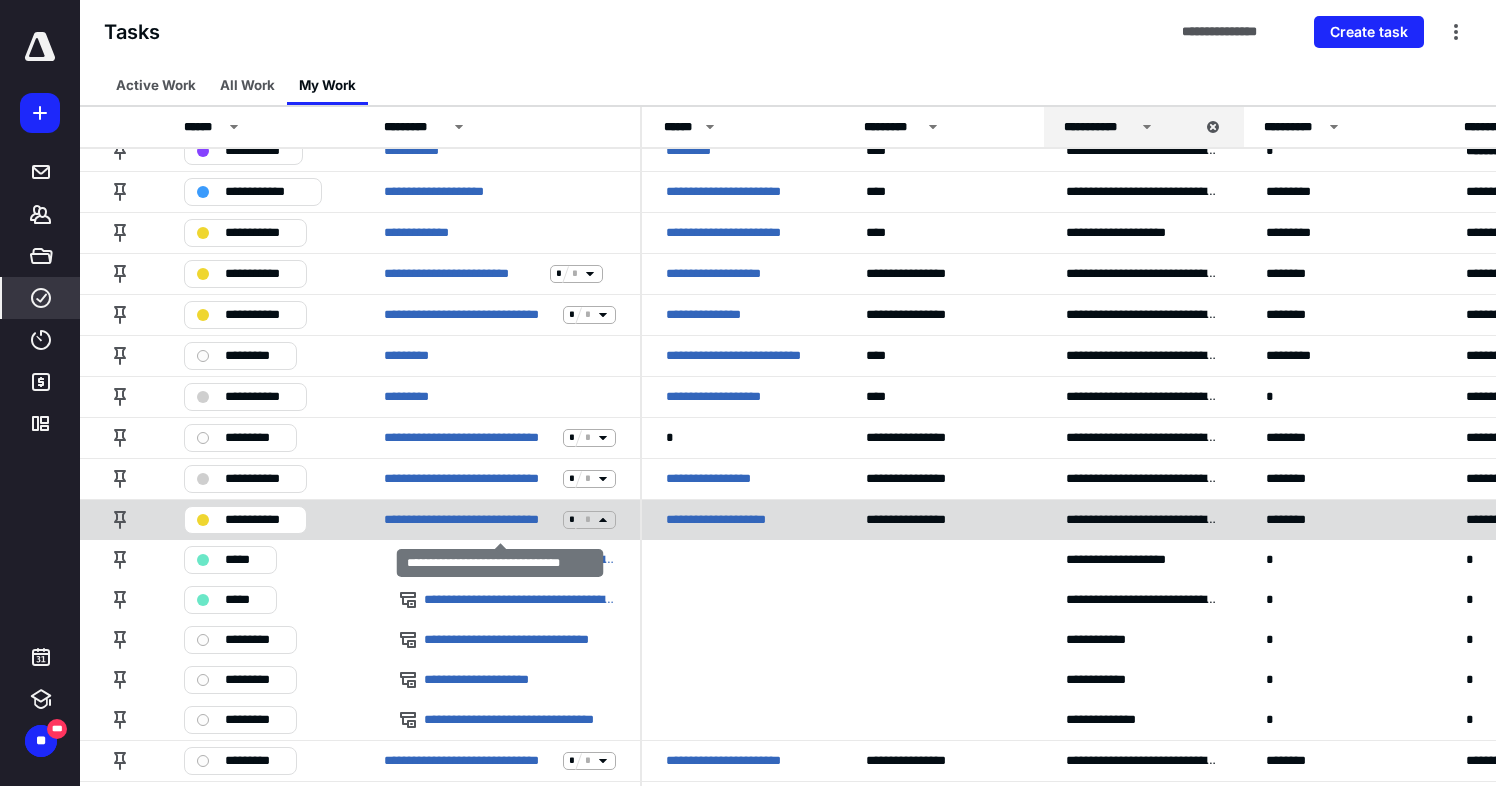 click 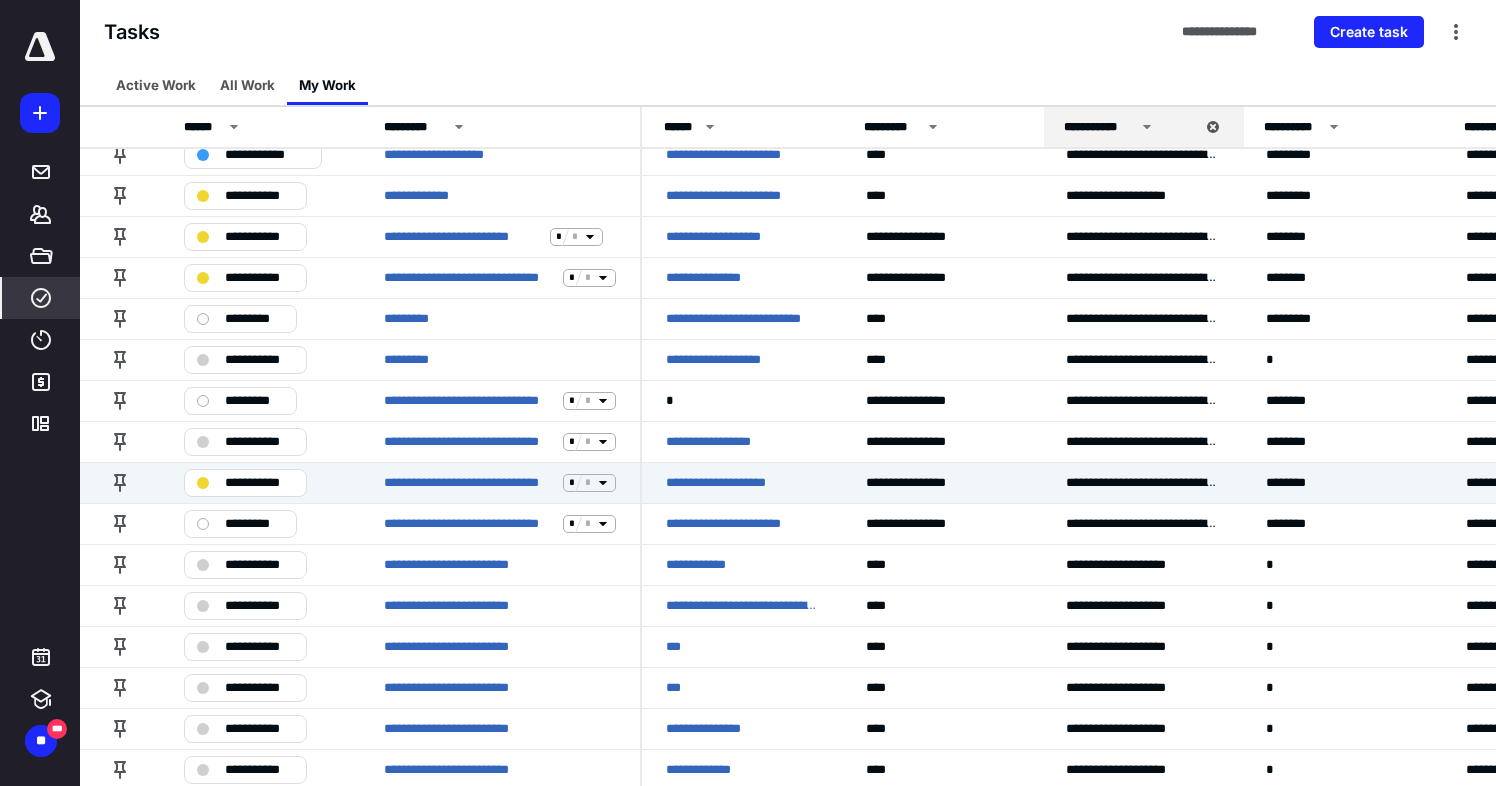 scroll, scrollTop: 202, scrollLeft: 0, axis: vertical 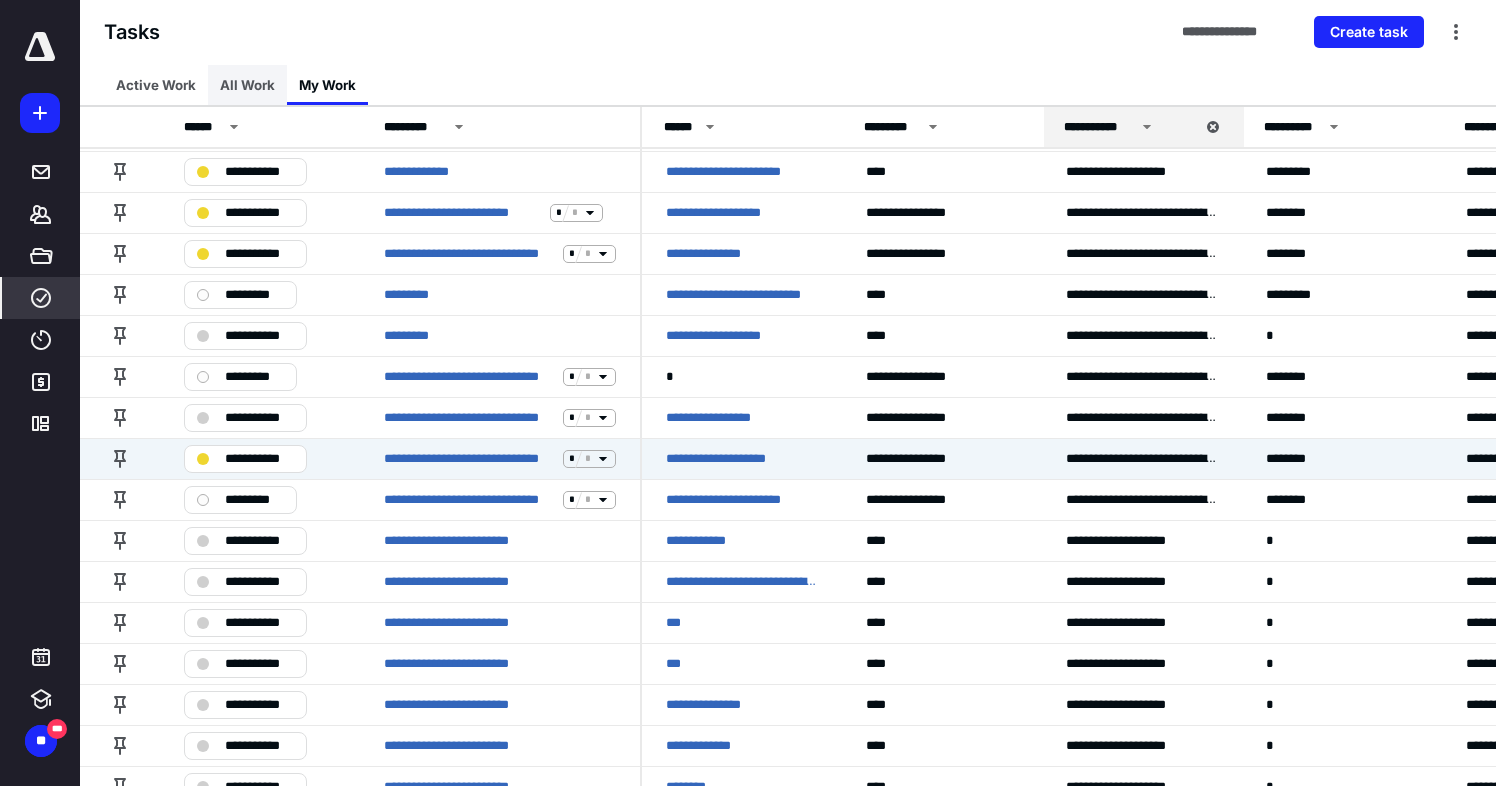 click on "All Work" at bounding box center (247, 85) 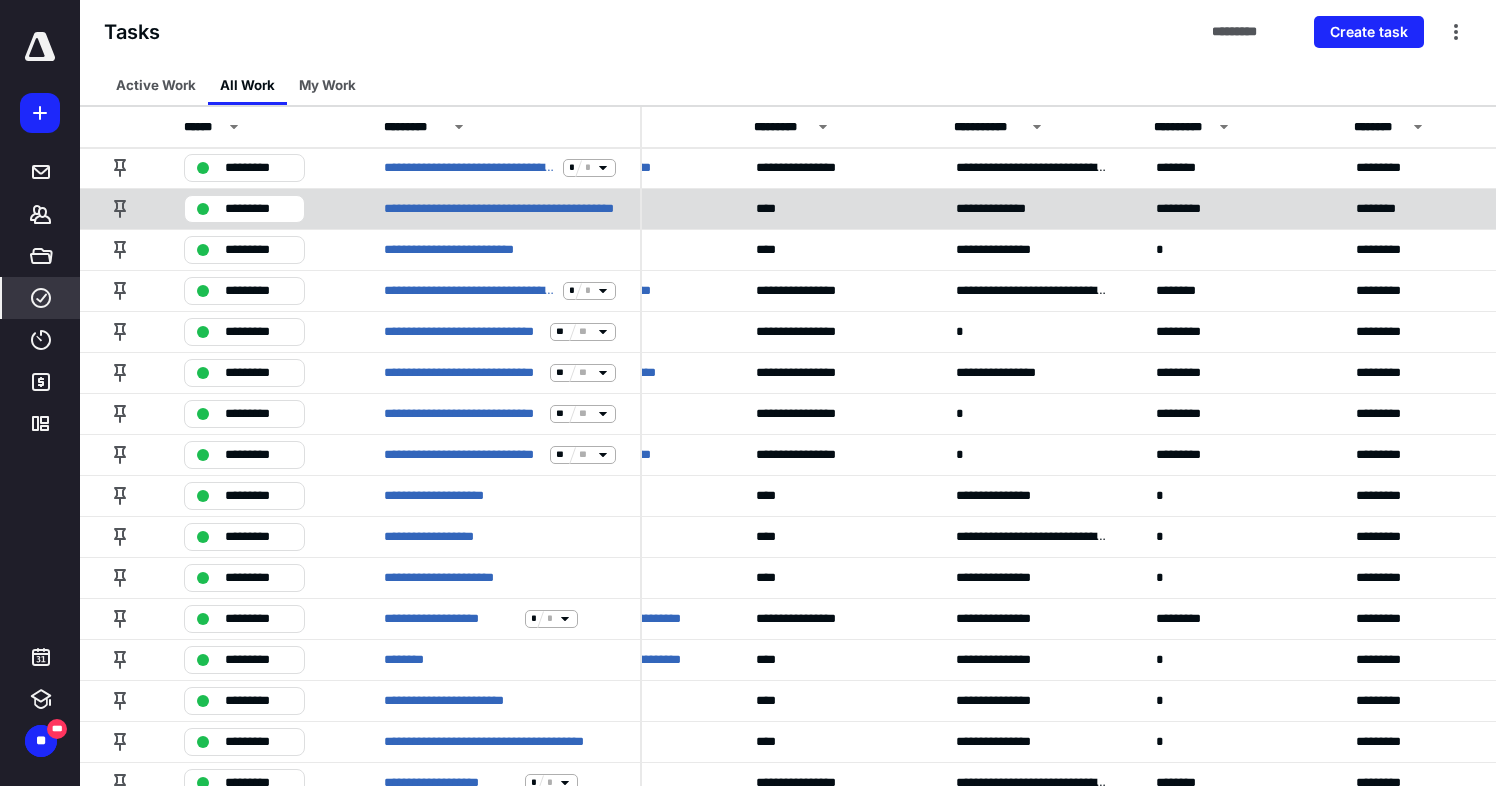 scroll, scrollTop: 1, scrollLeft: 0, axis: vertical 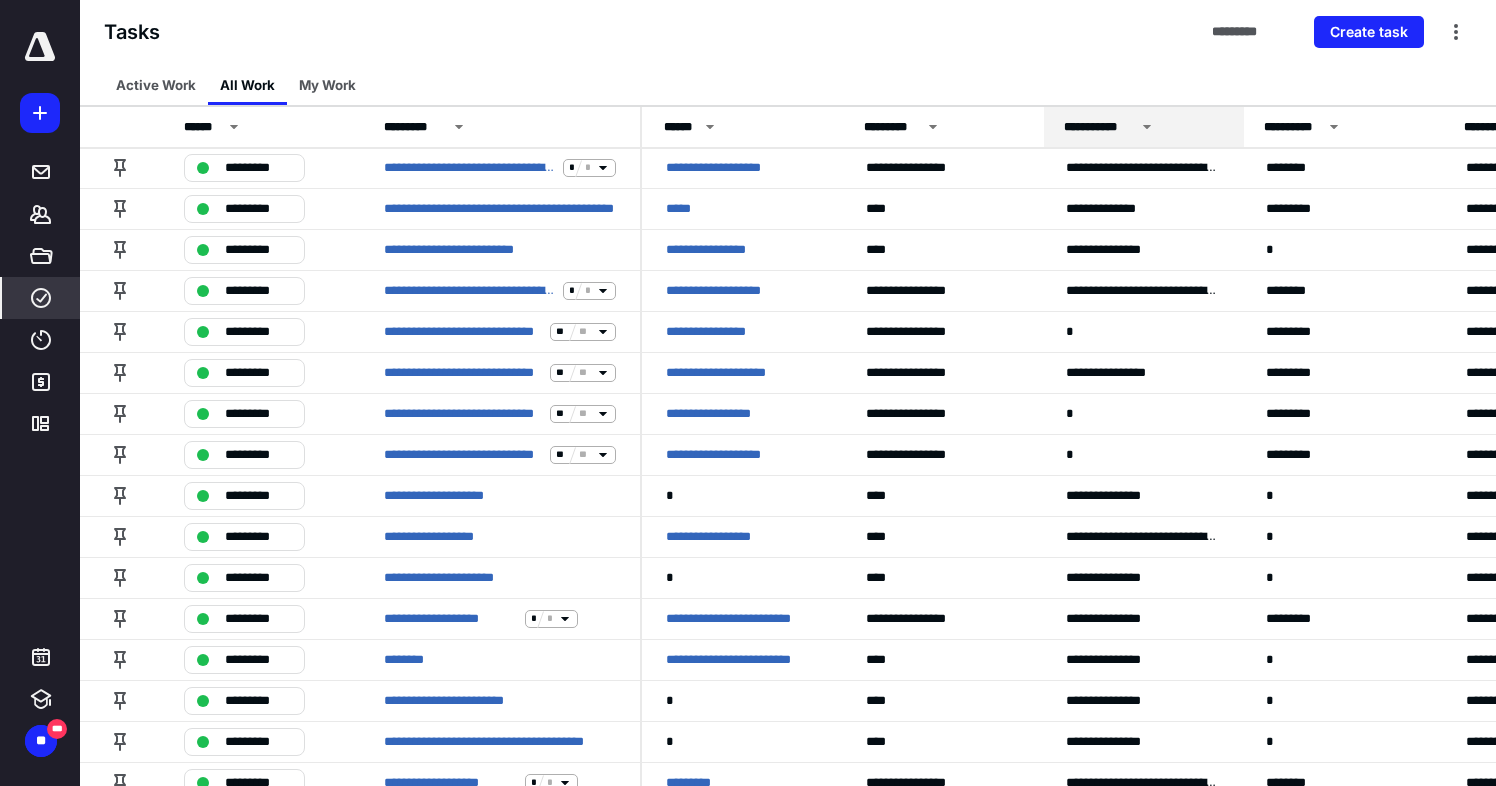 click on "**********" at bounding box center (1099, 127) 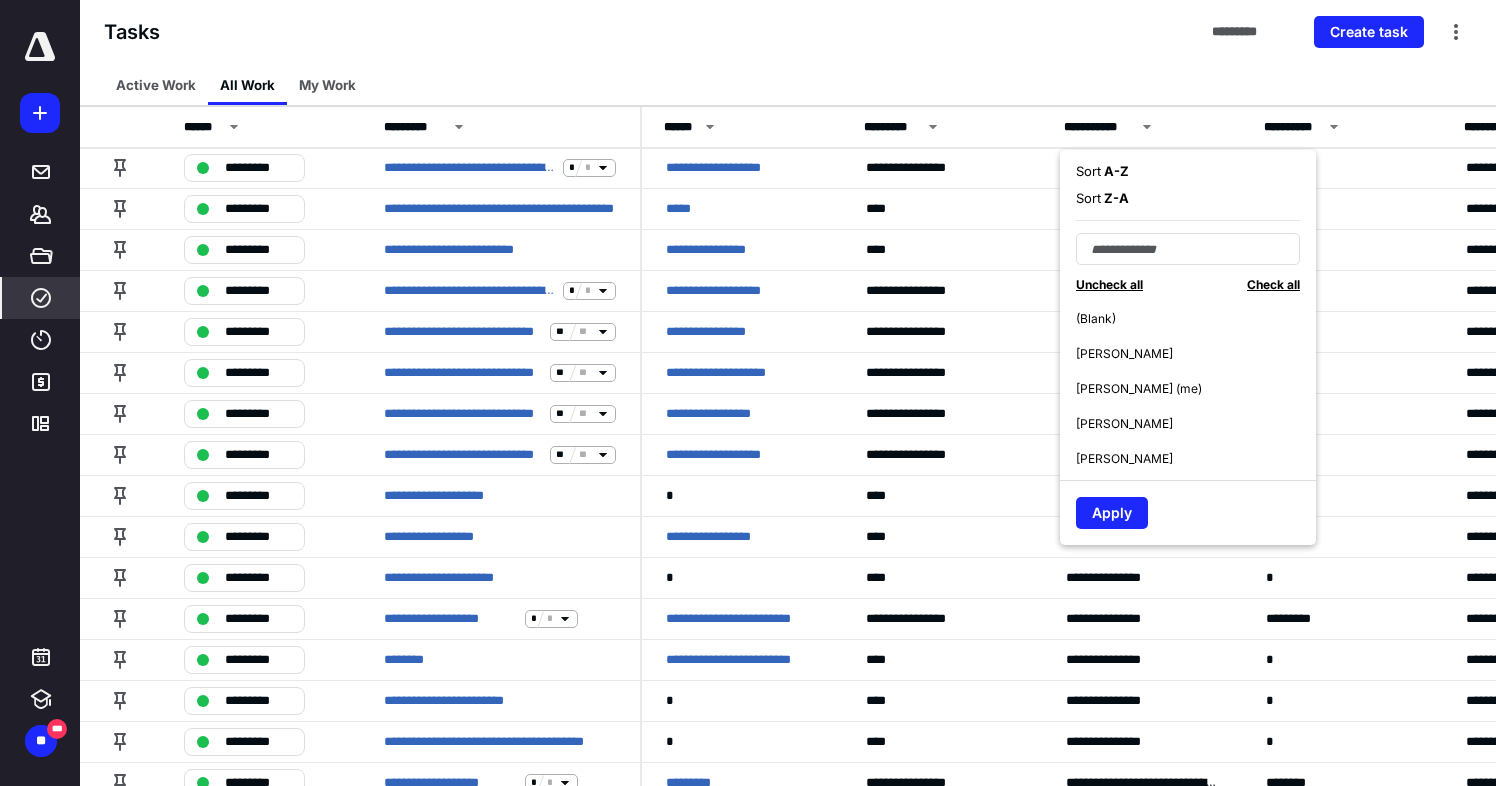 click on "Brennan Macejka (me)" at bounding box center [1139, 389] 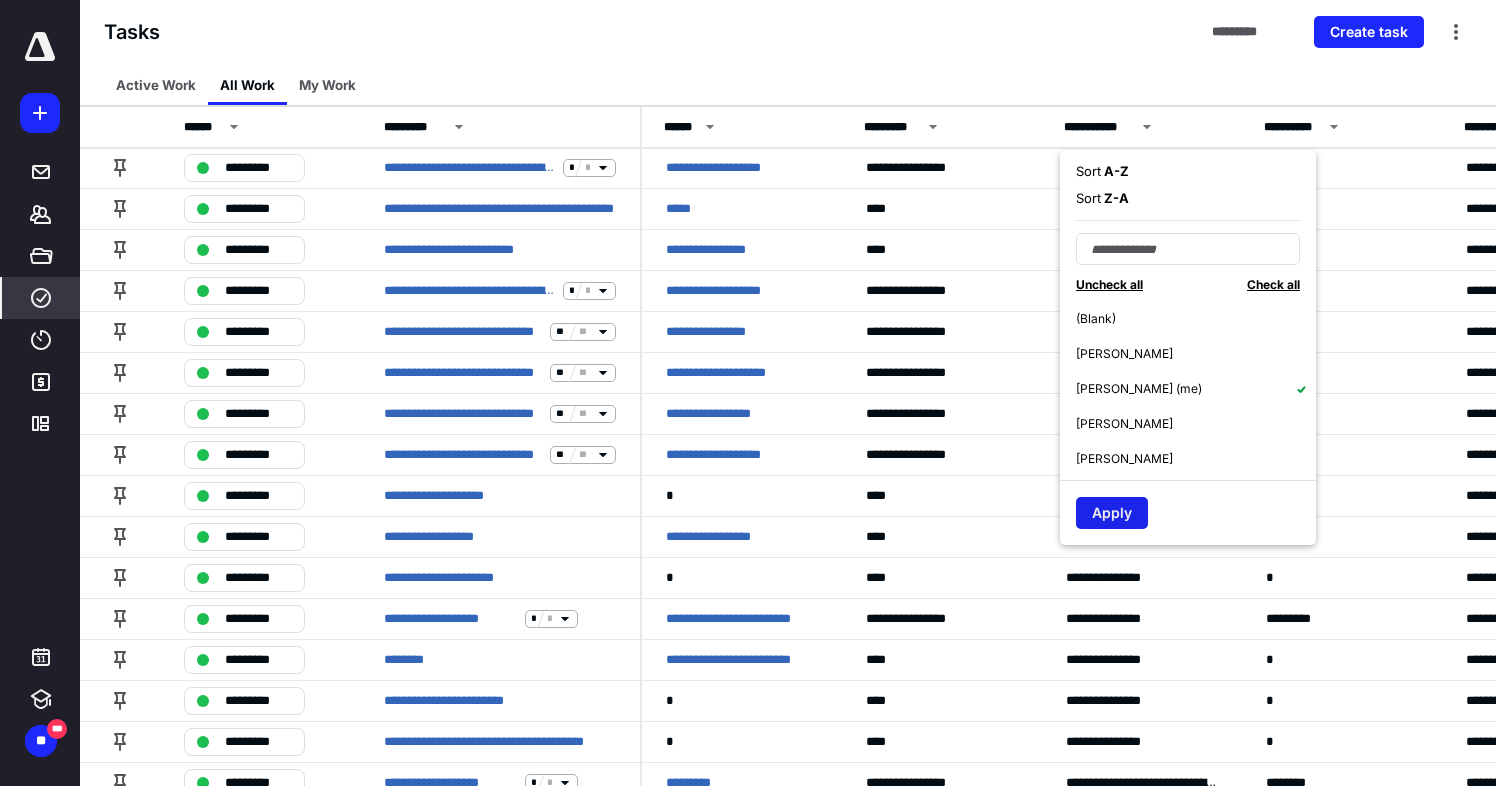 click on "Apply" at bounding box center [1112, 513] 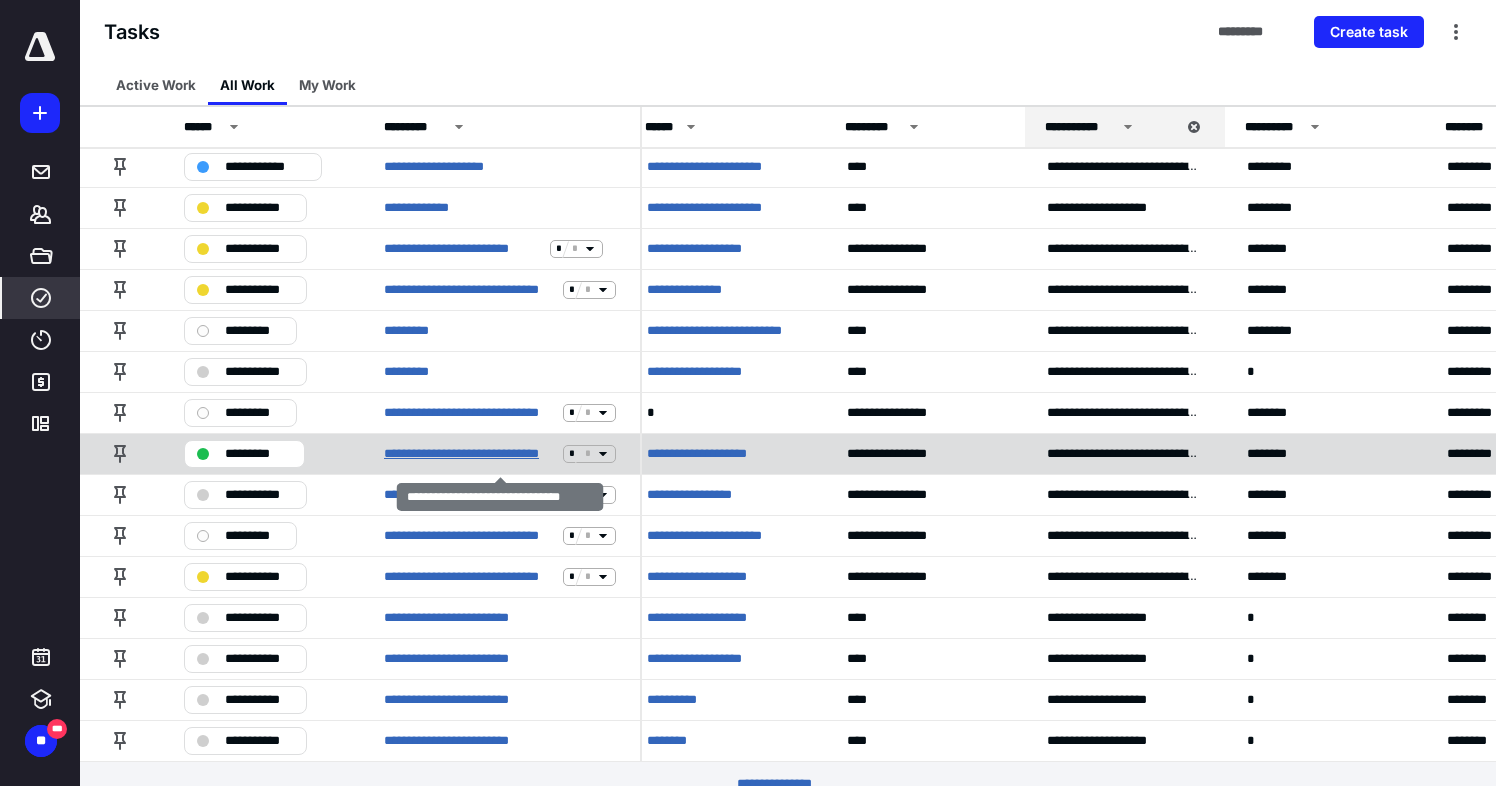 scroll, scrollTop: 3539, scrollLeft: 0, axis: vertical 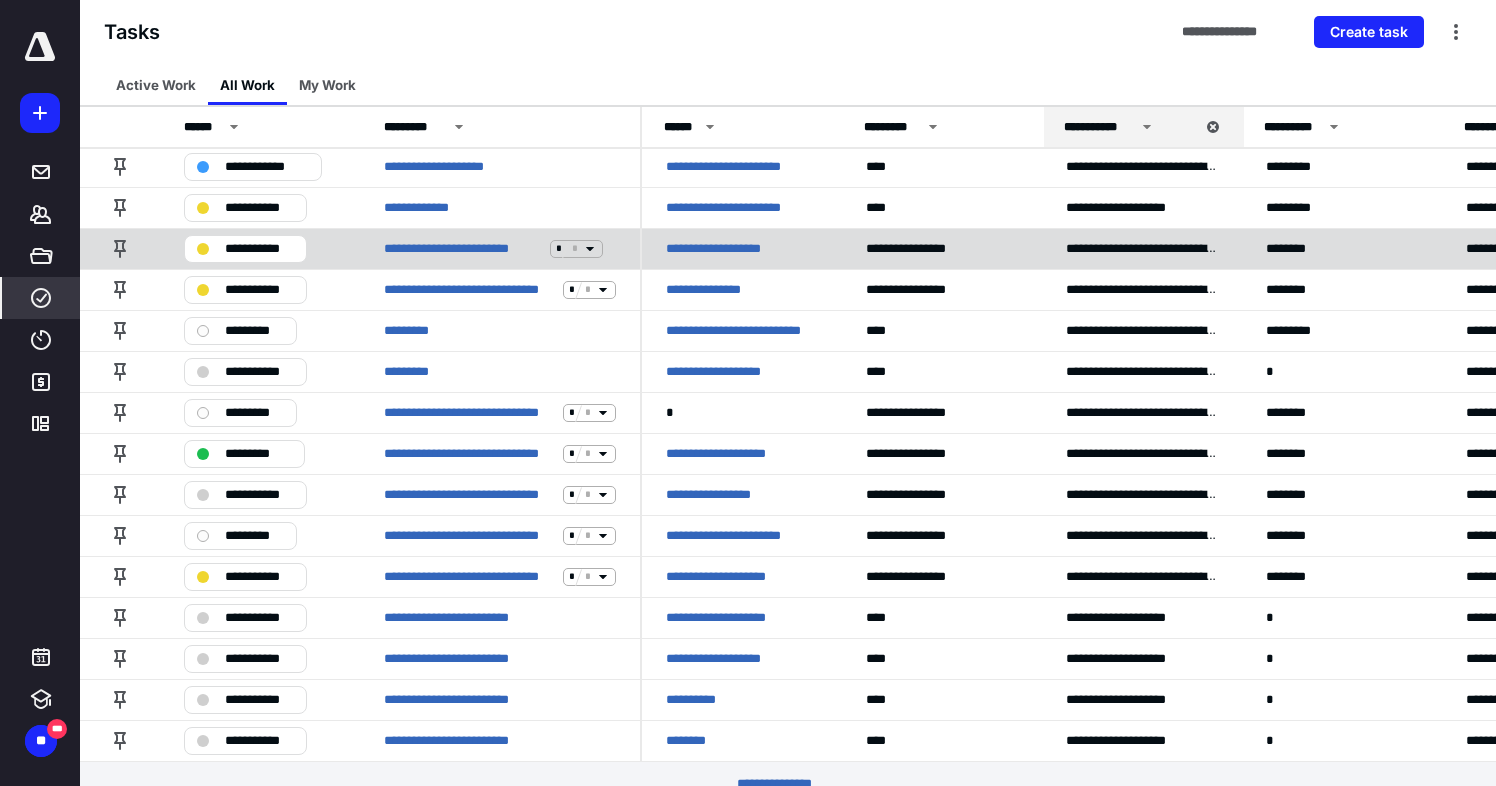 click 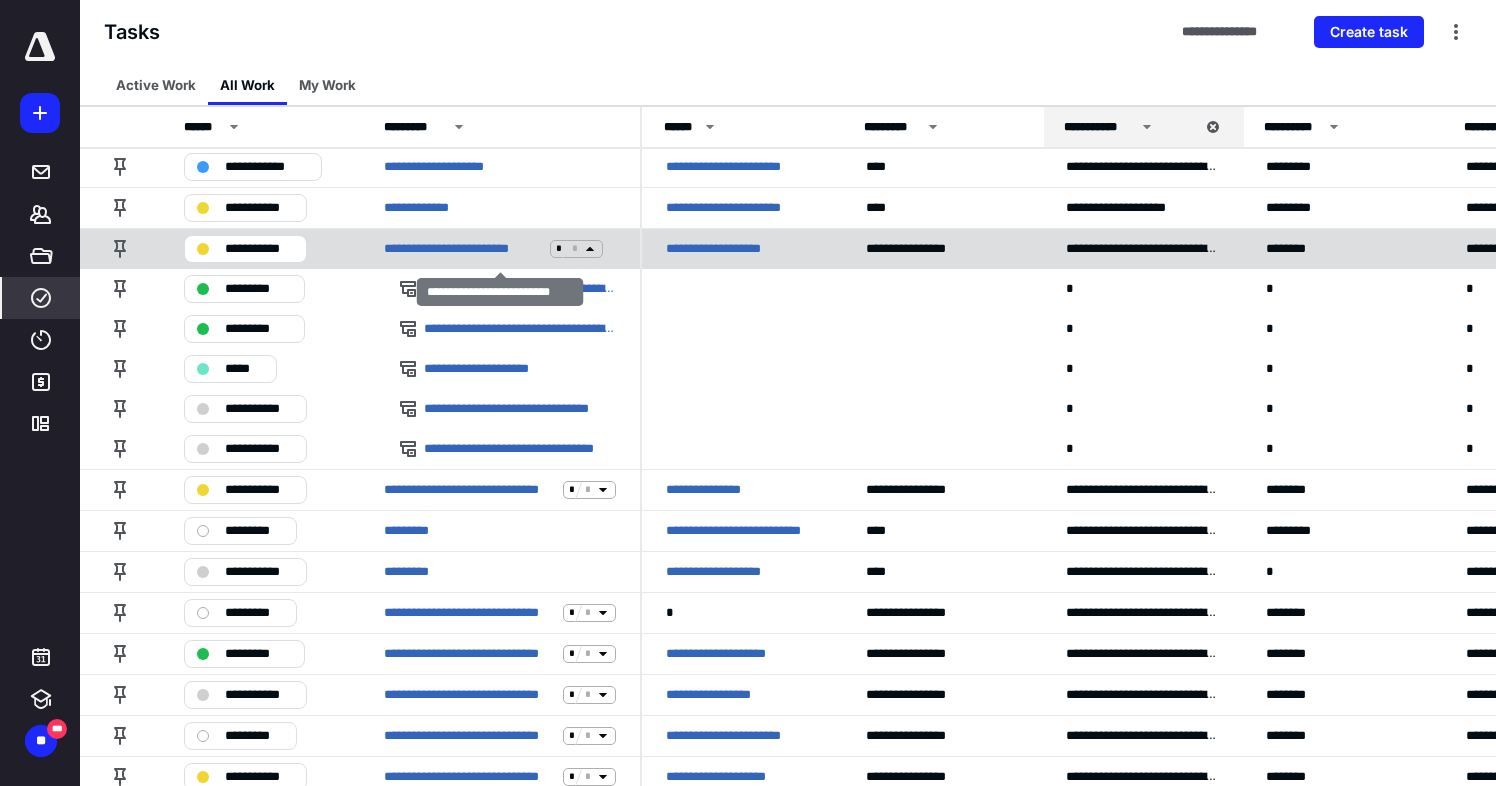 click 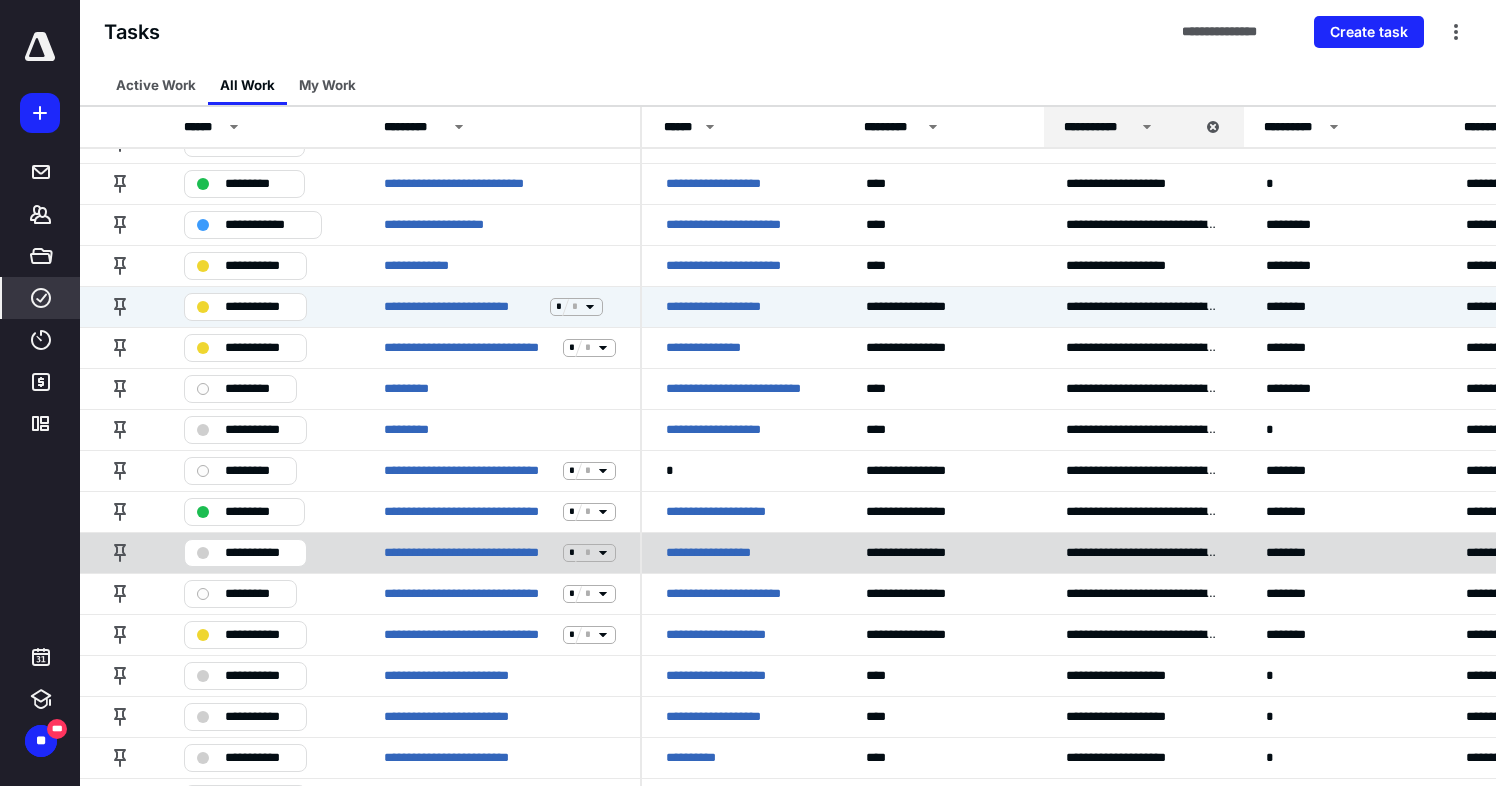 scroll, scrollTop: 3474, scrollLeft: 0, axis: vertical 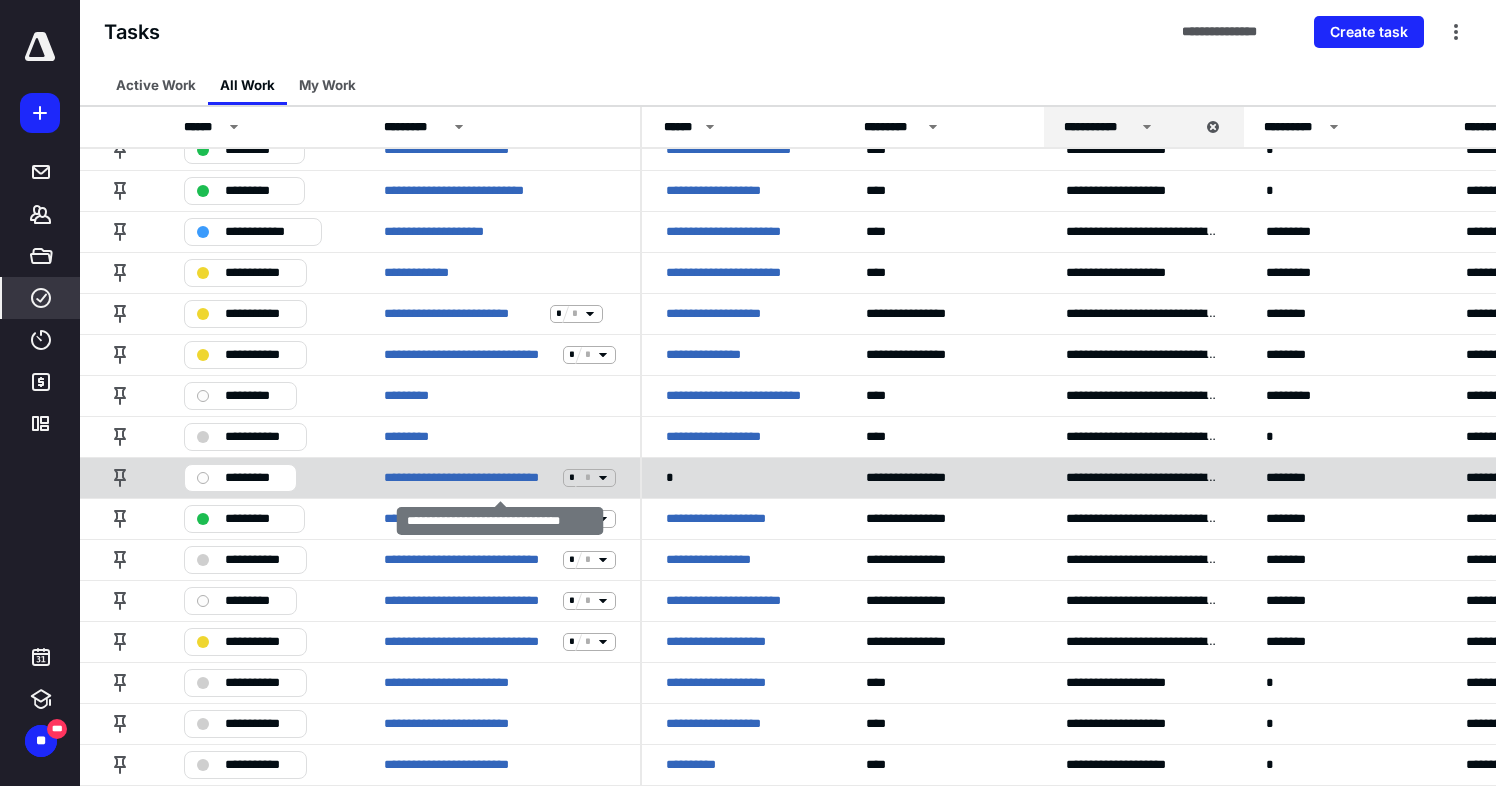 click on "*" at bounding box center [588, 477] 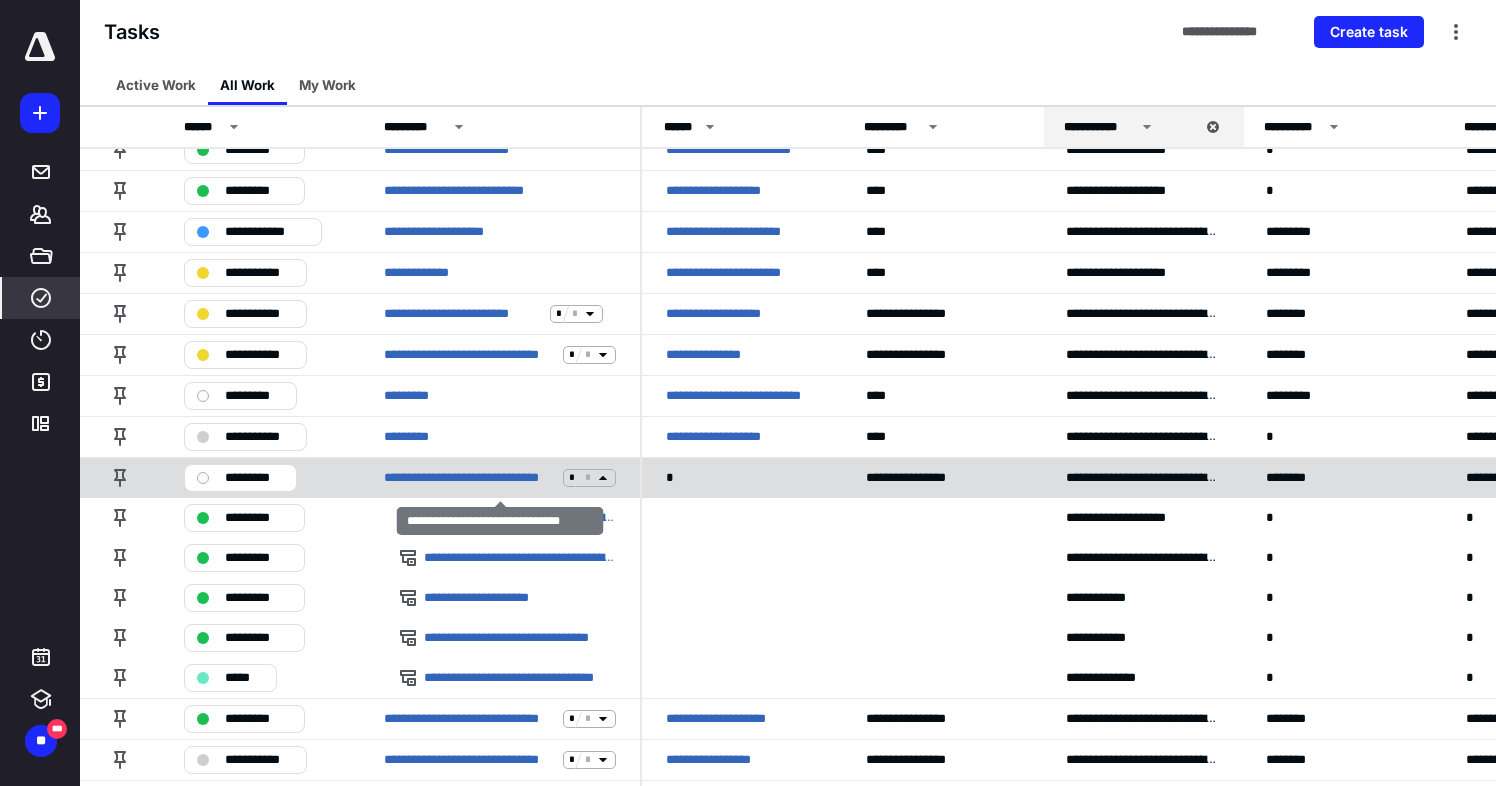 click on "*" at bounding box center (588, 477) 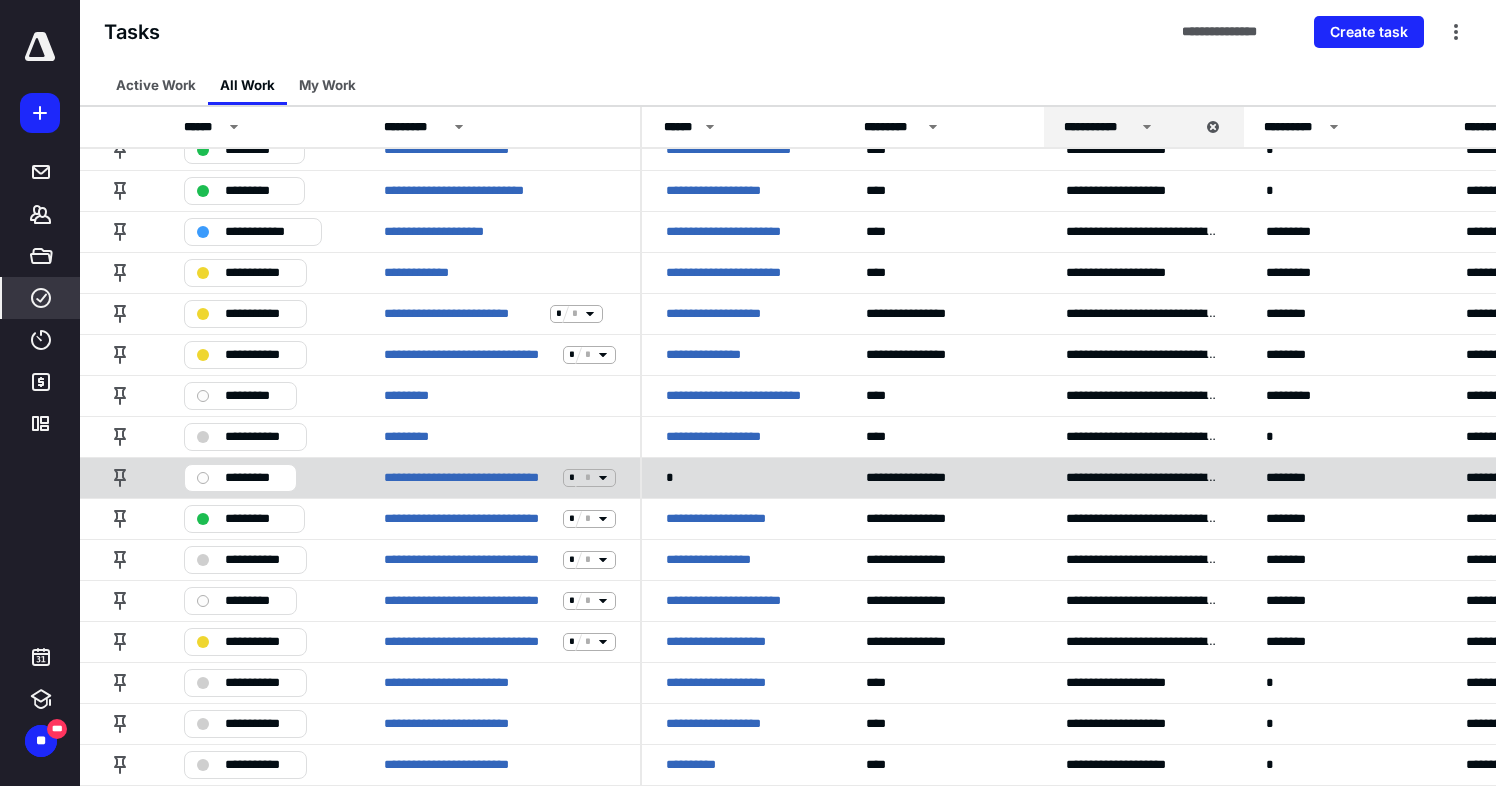 click 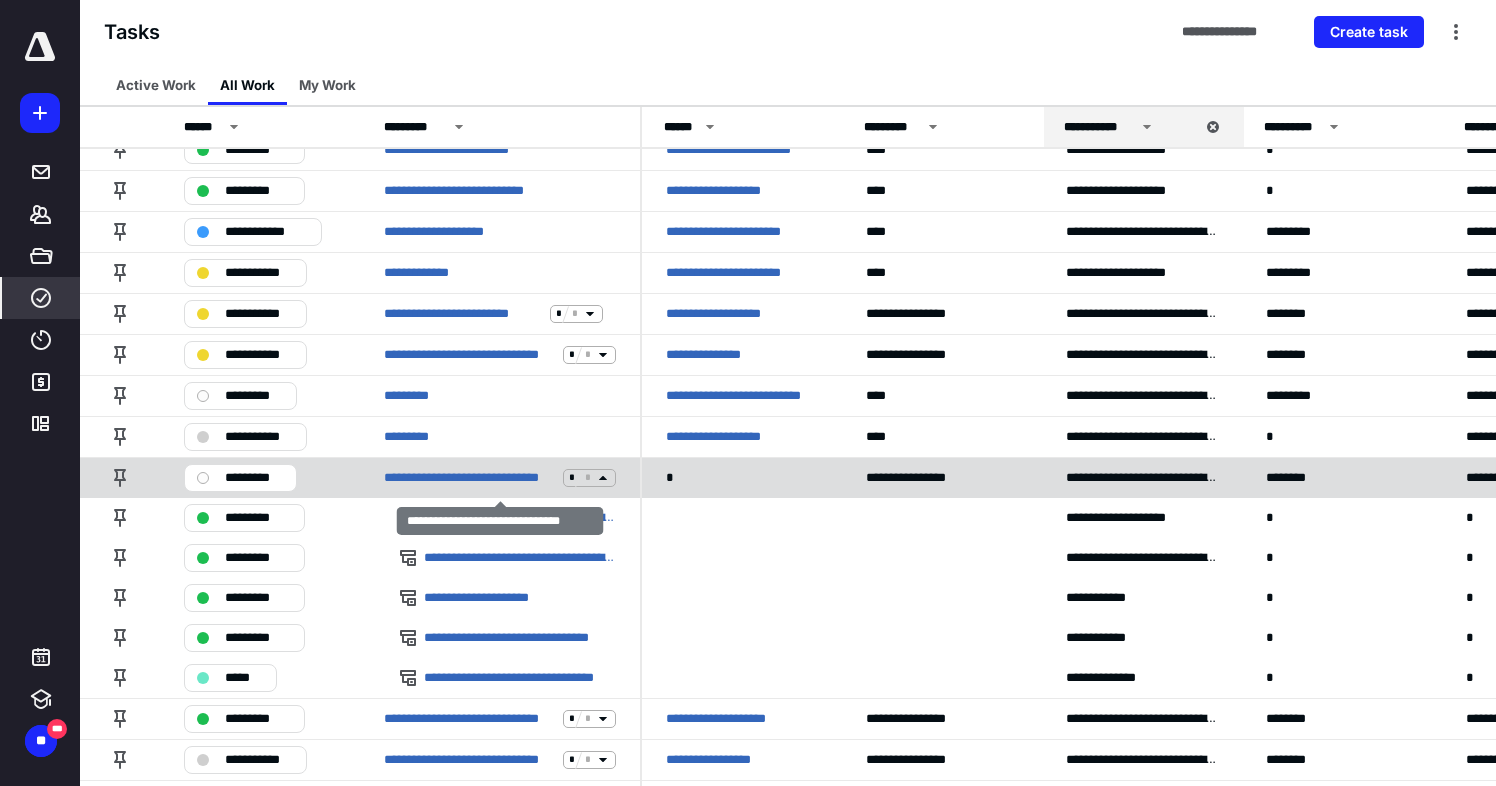 click 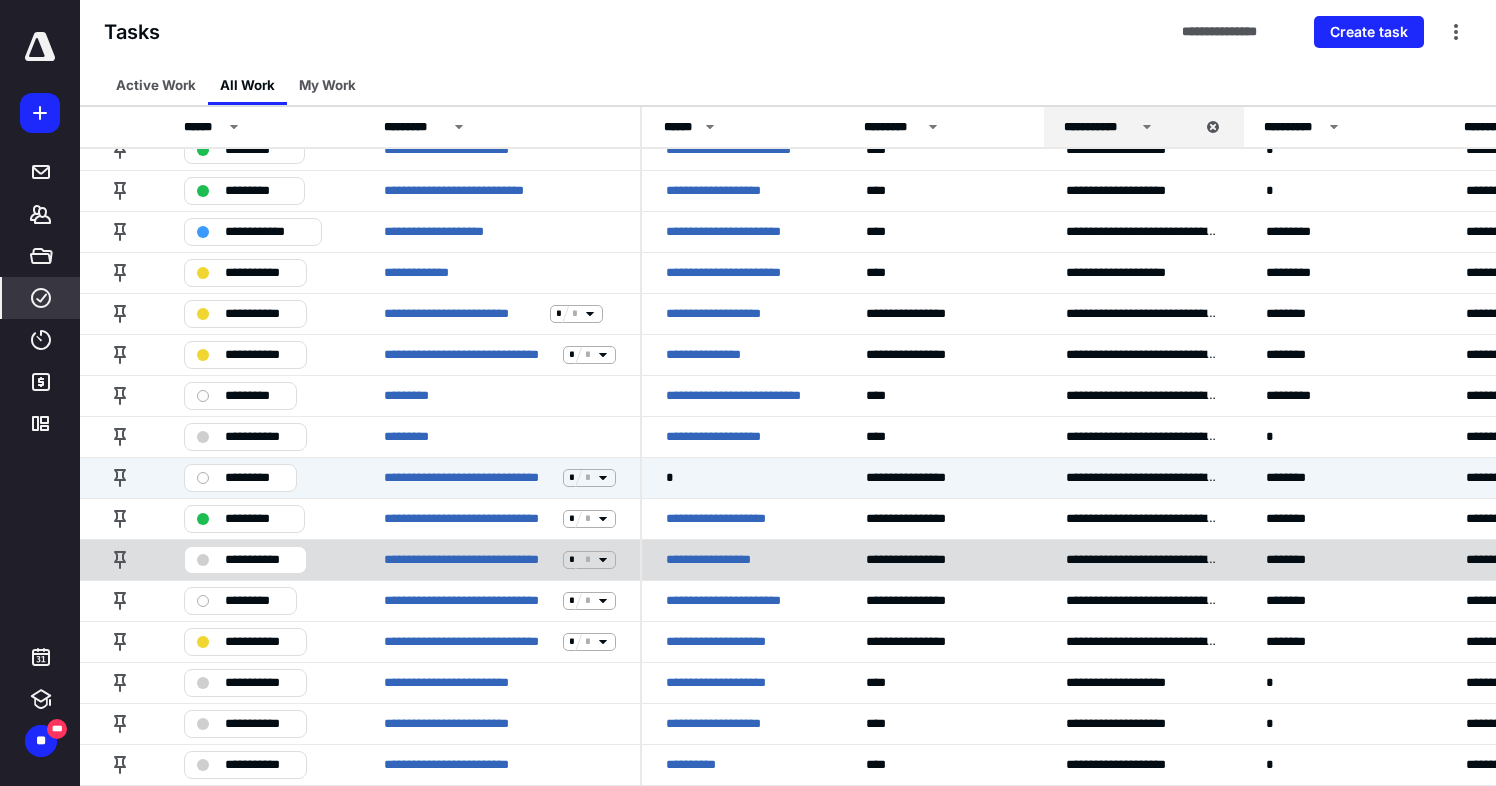 click 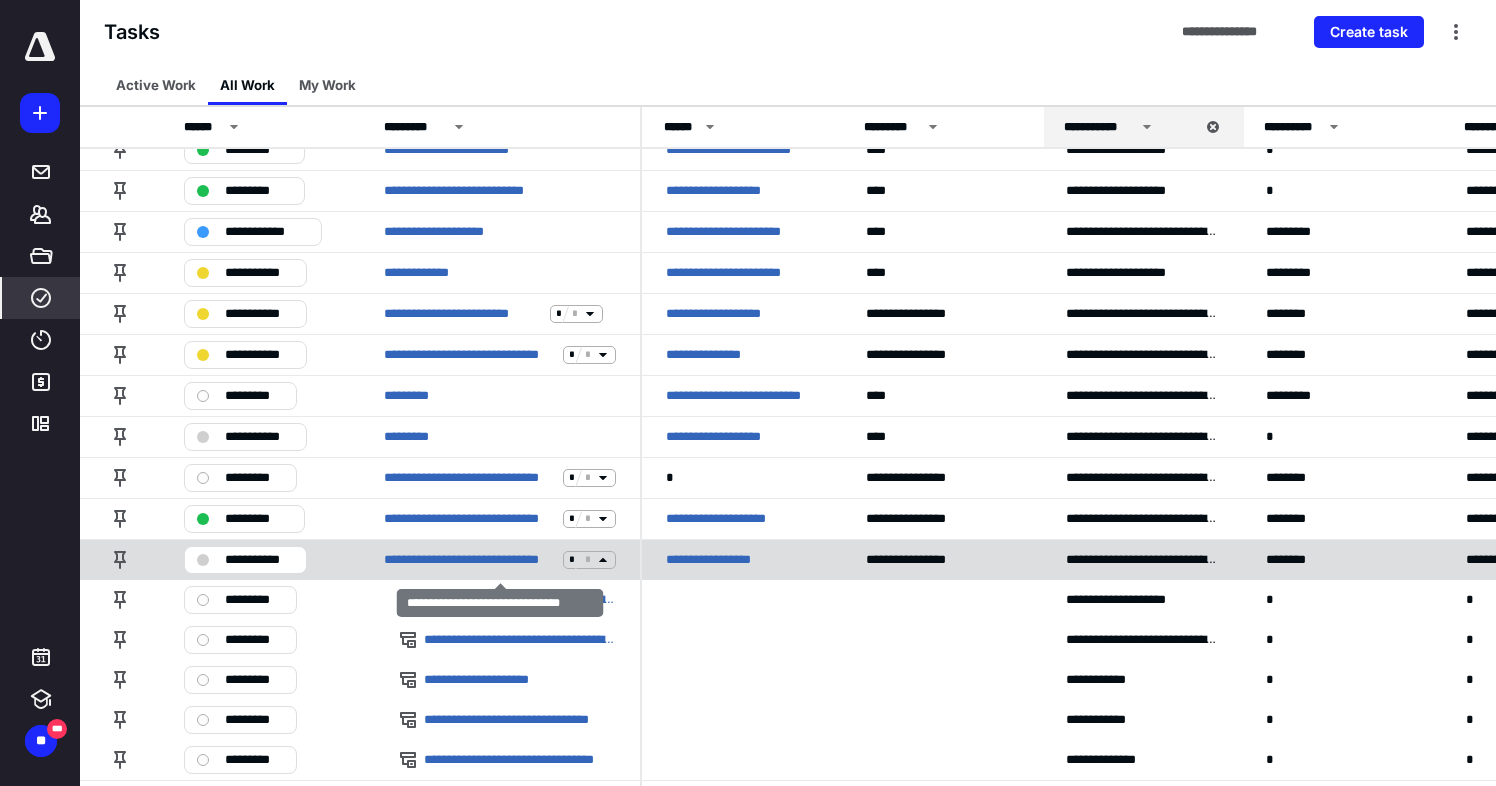 click 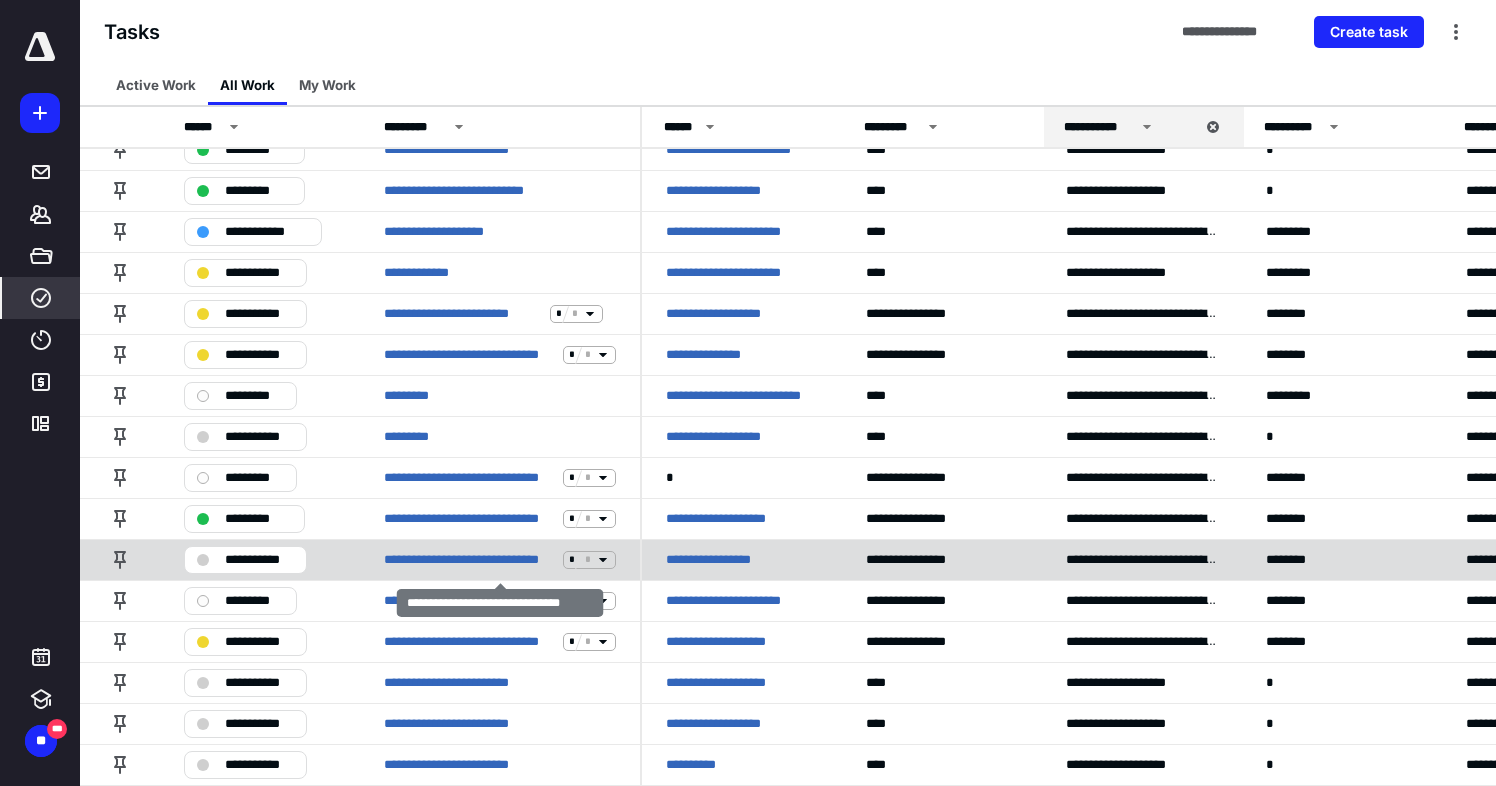 click 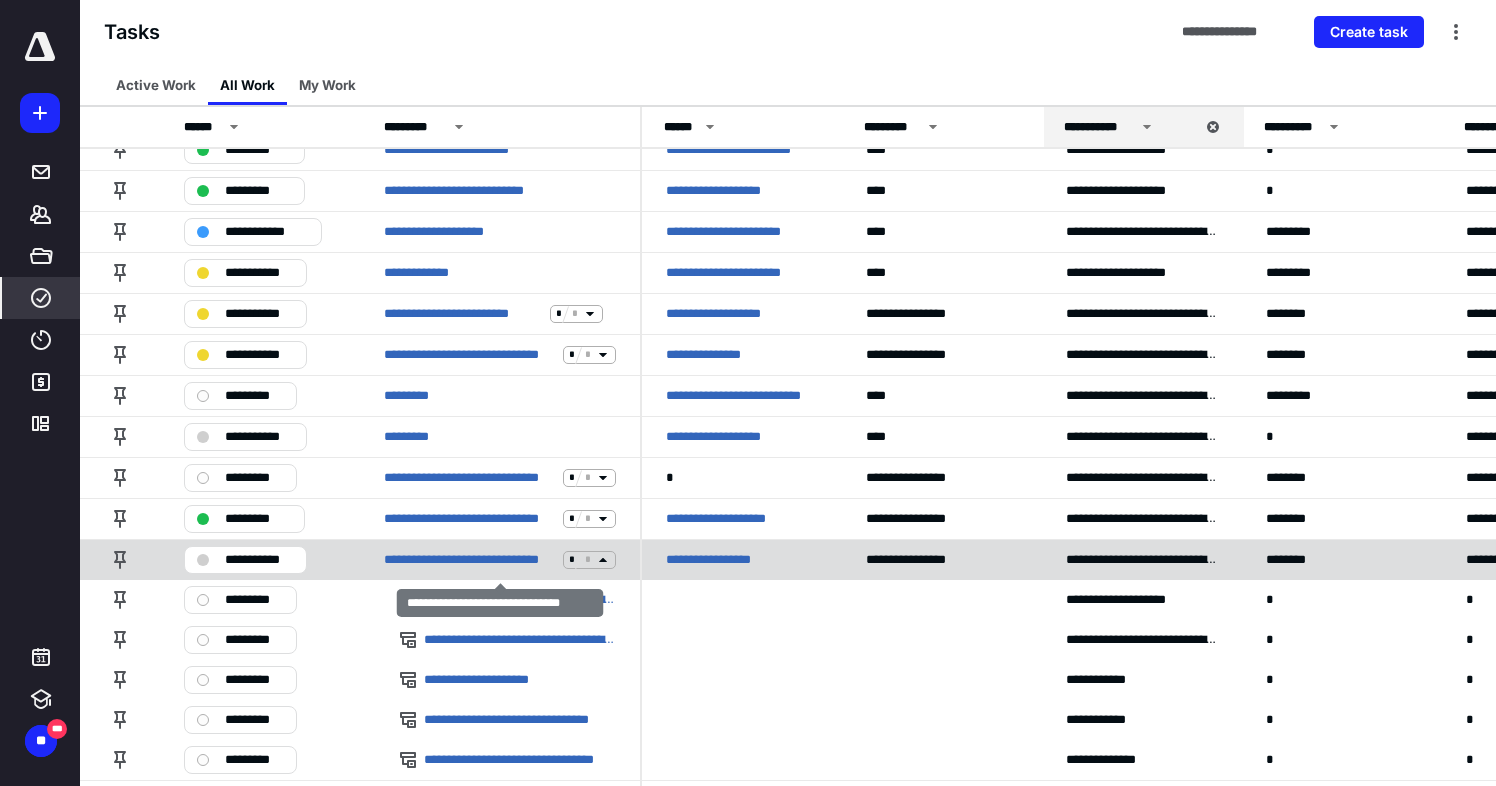 click 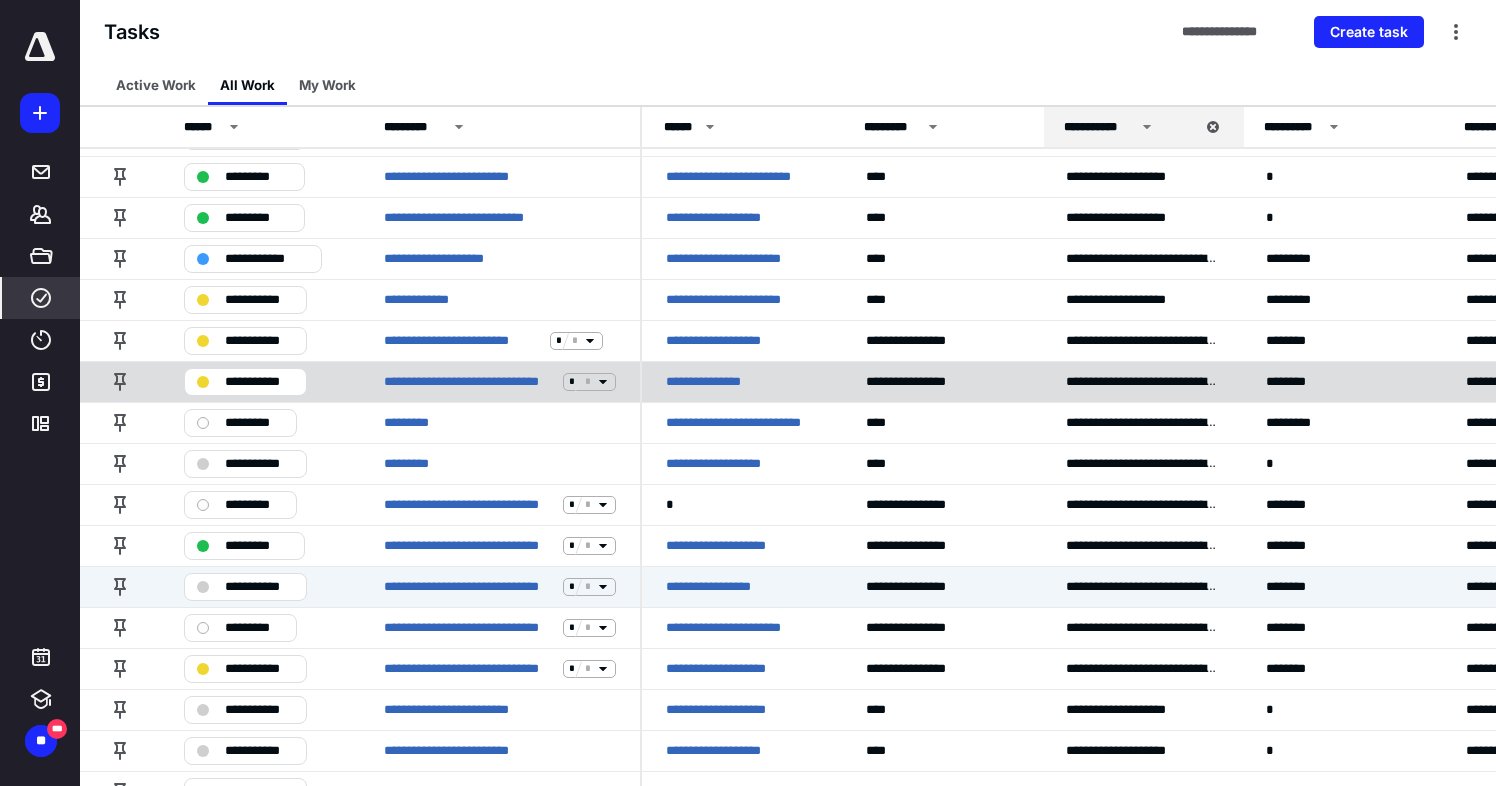 scroll, scrollTop: 3445, scrollLeft: 0, axis: vertical 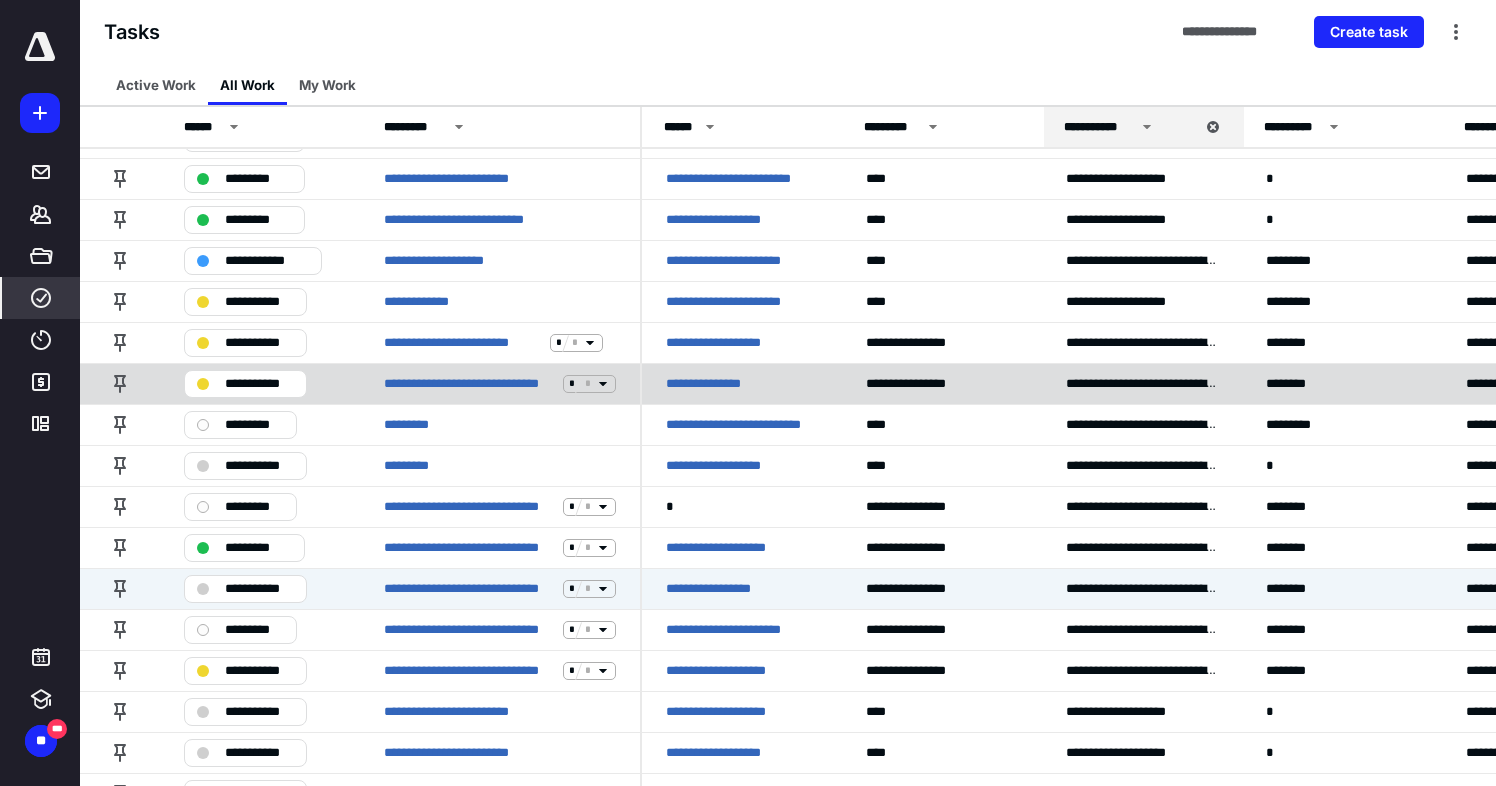 click 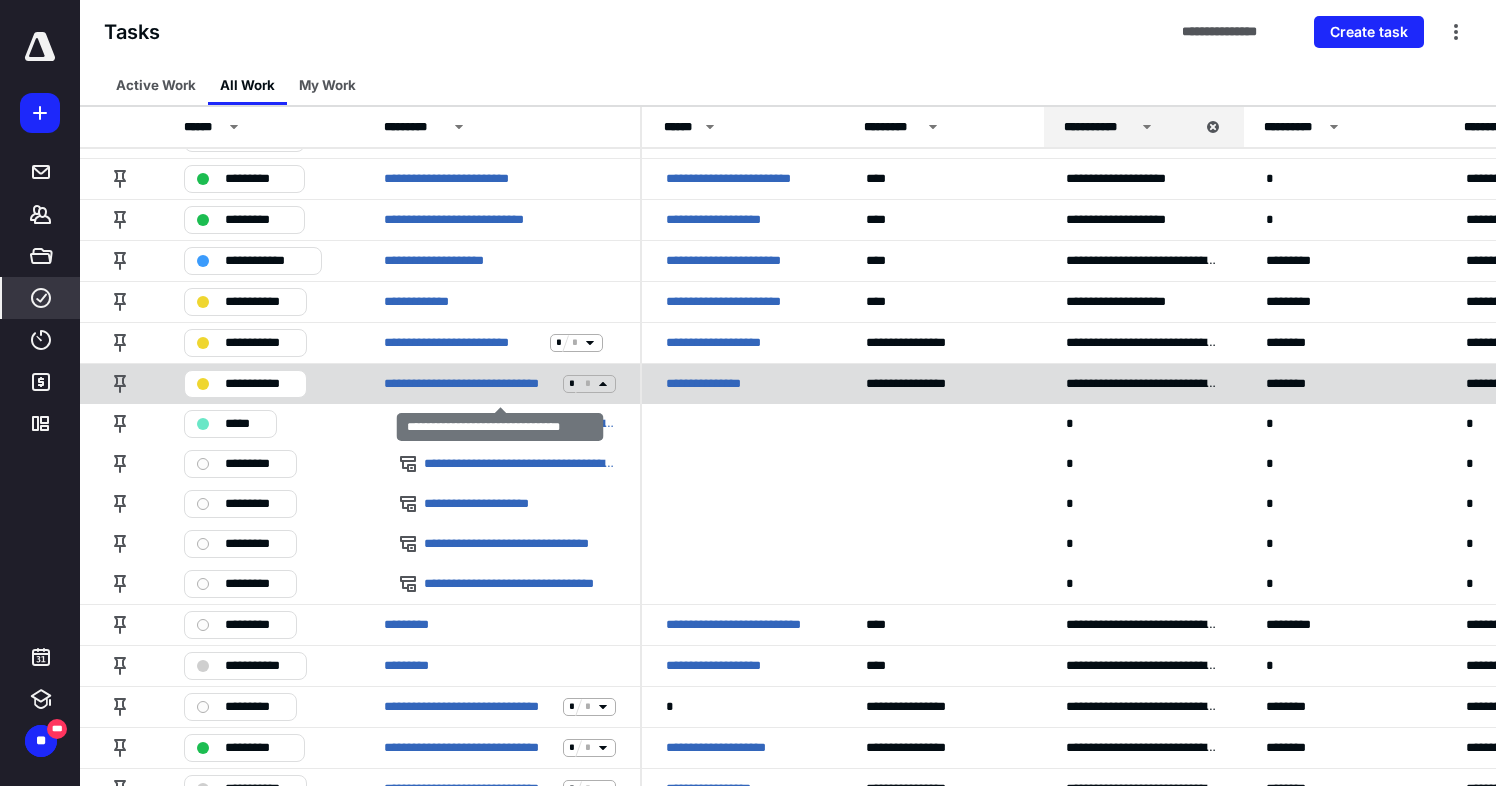click 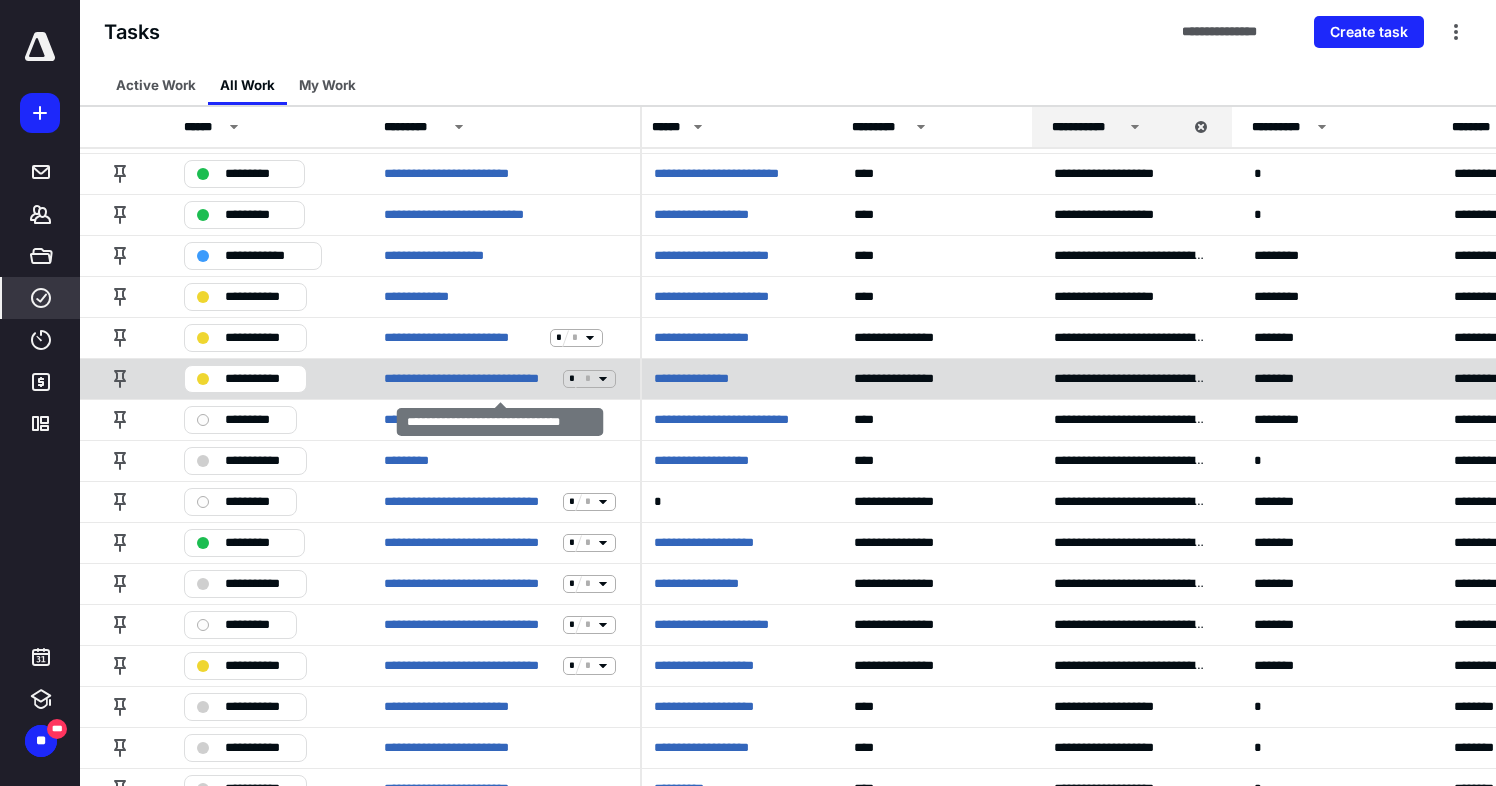 scroll, scrollTop: 3450, scrollLeft: 0, axis: vertical 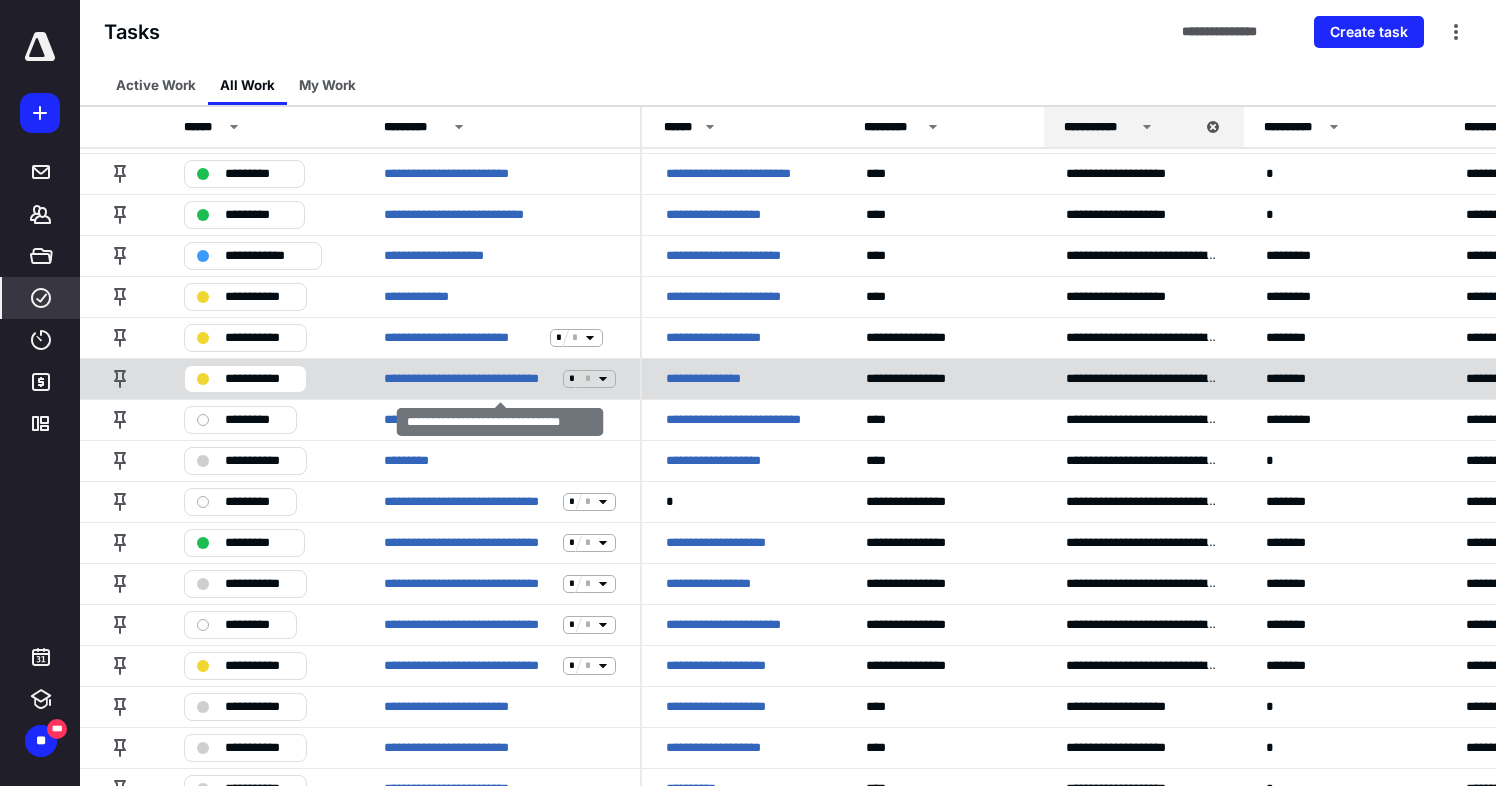 click 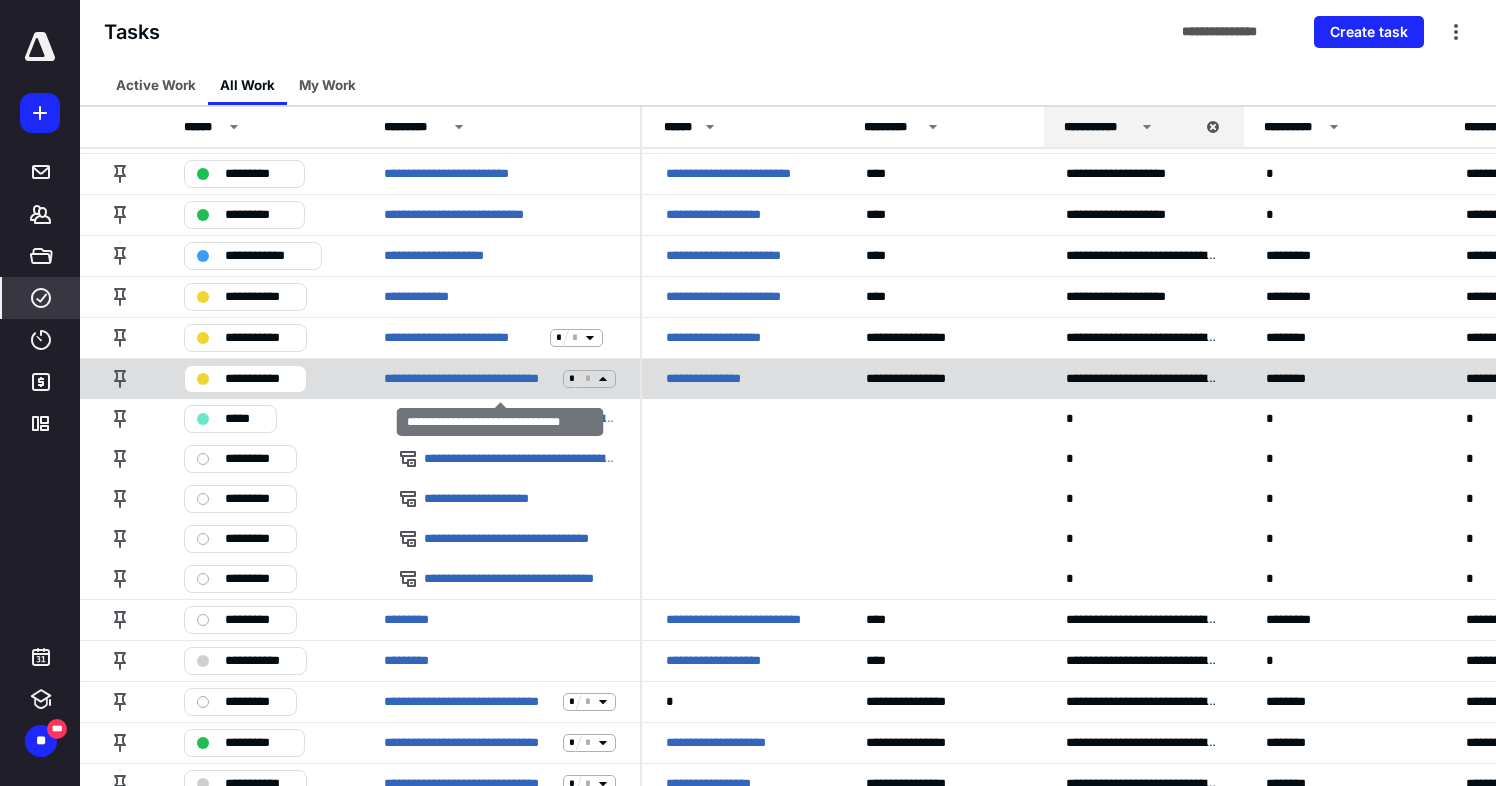 click 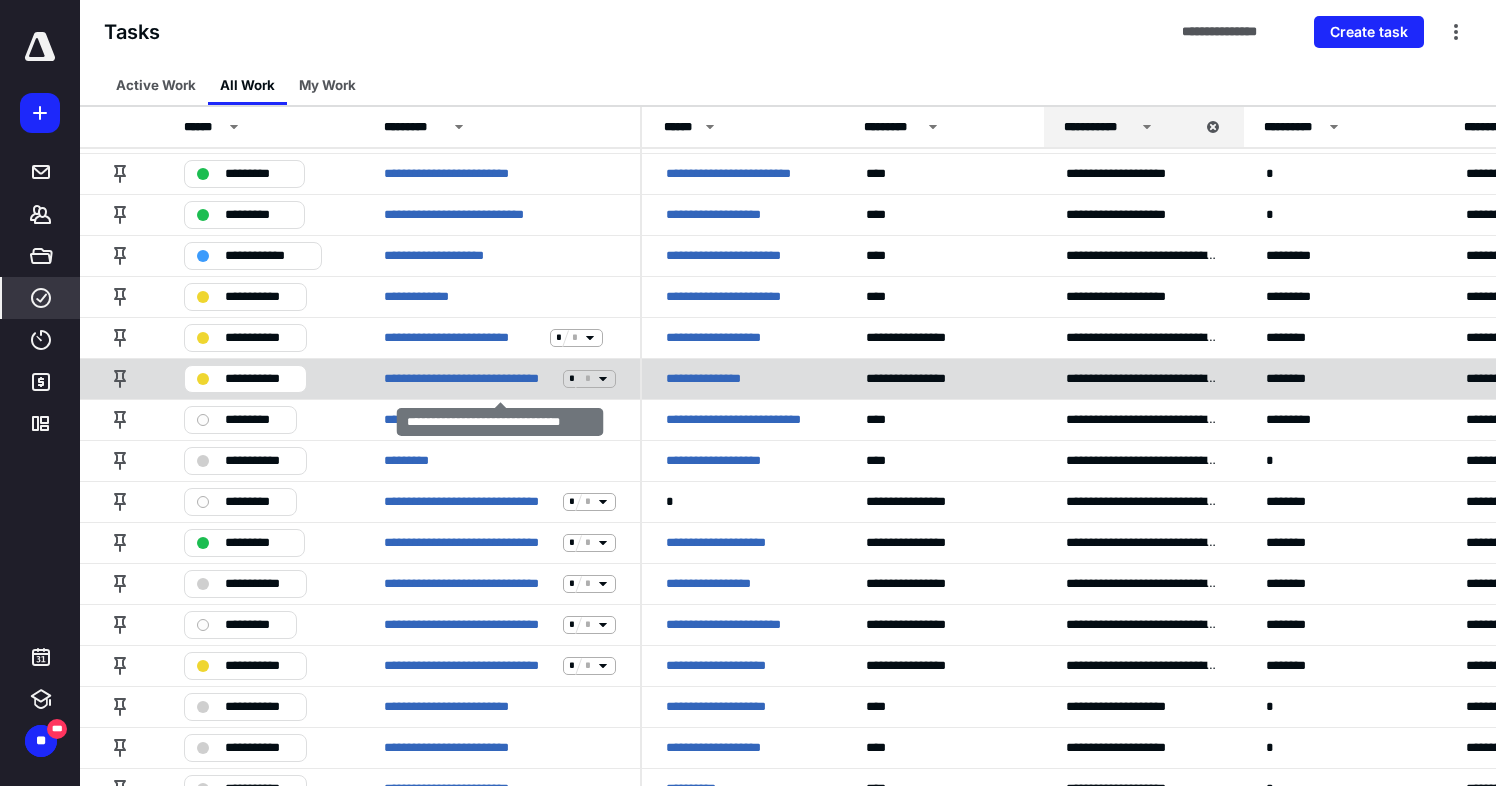 click 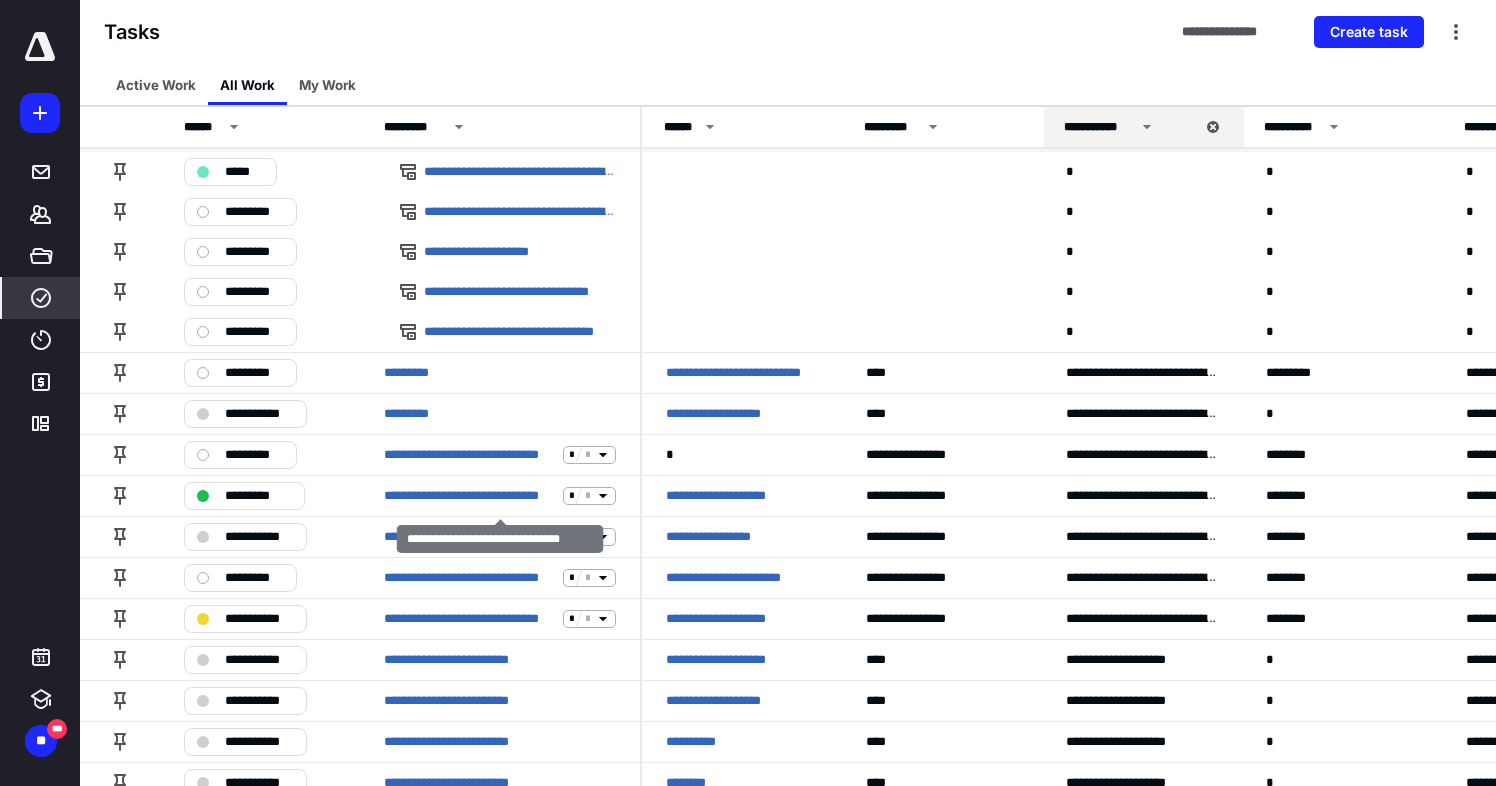scroll, scrollTop: 3712, scrollLeft: 0, axis: vertical 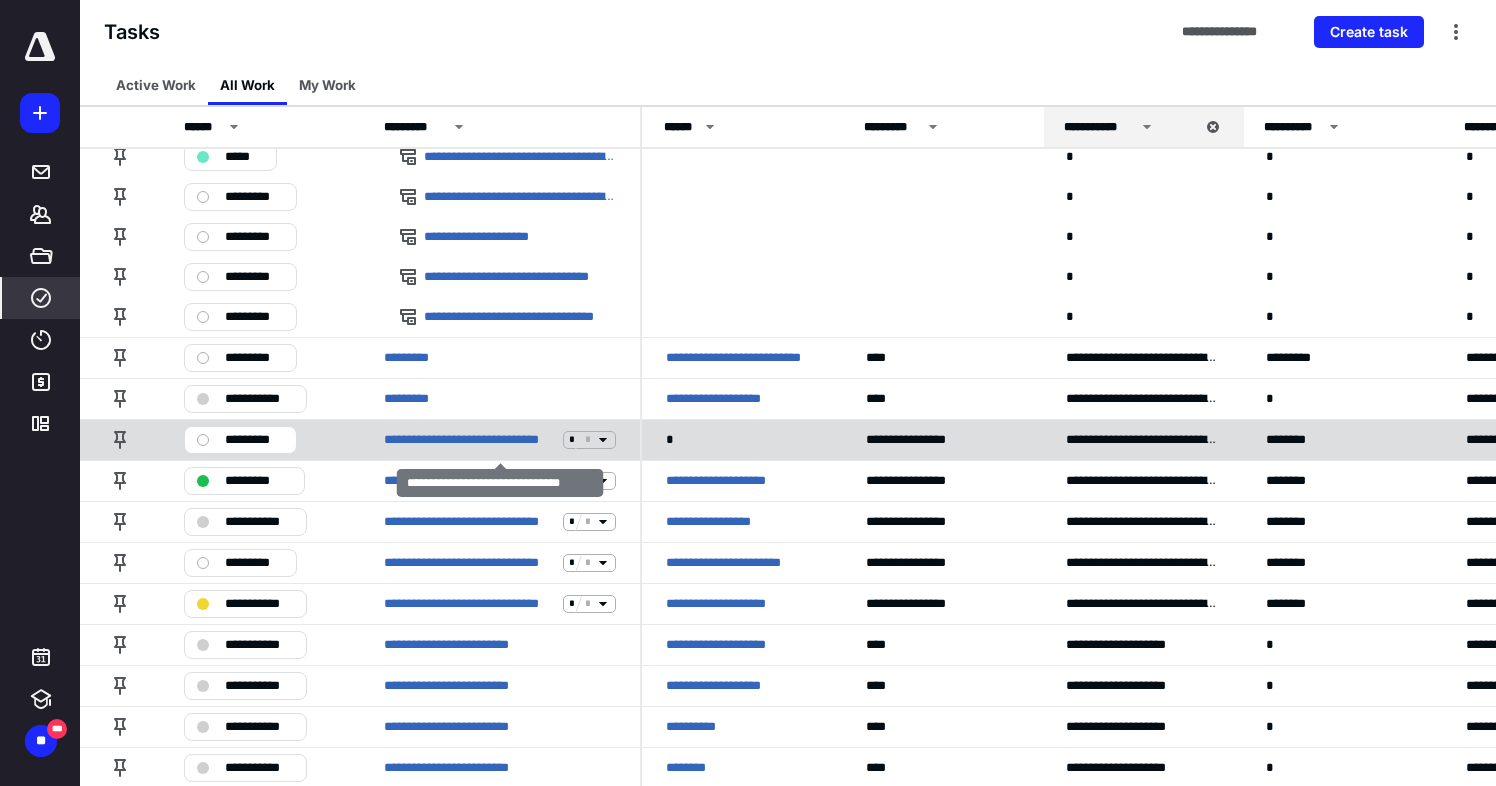 click 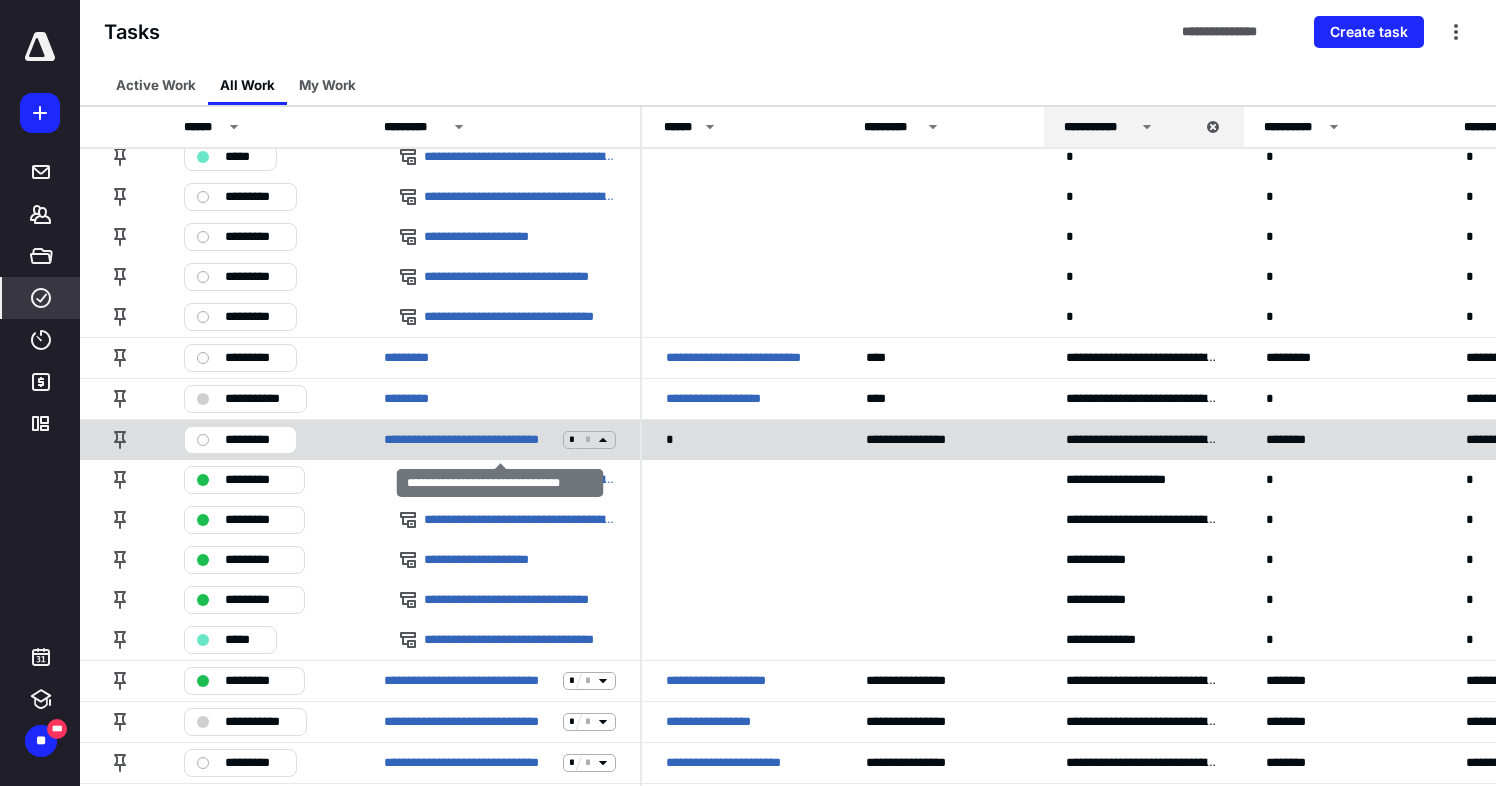 click 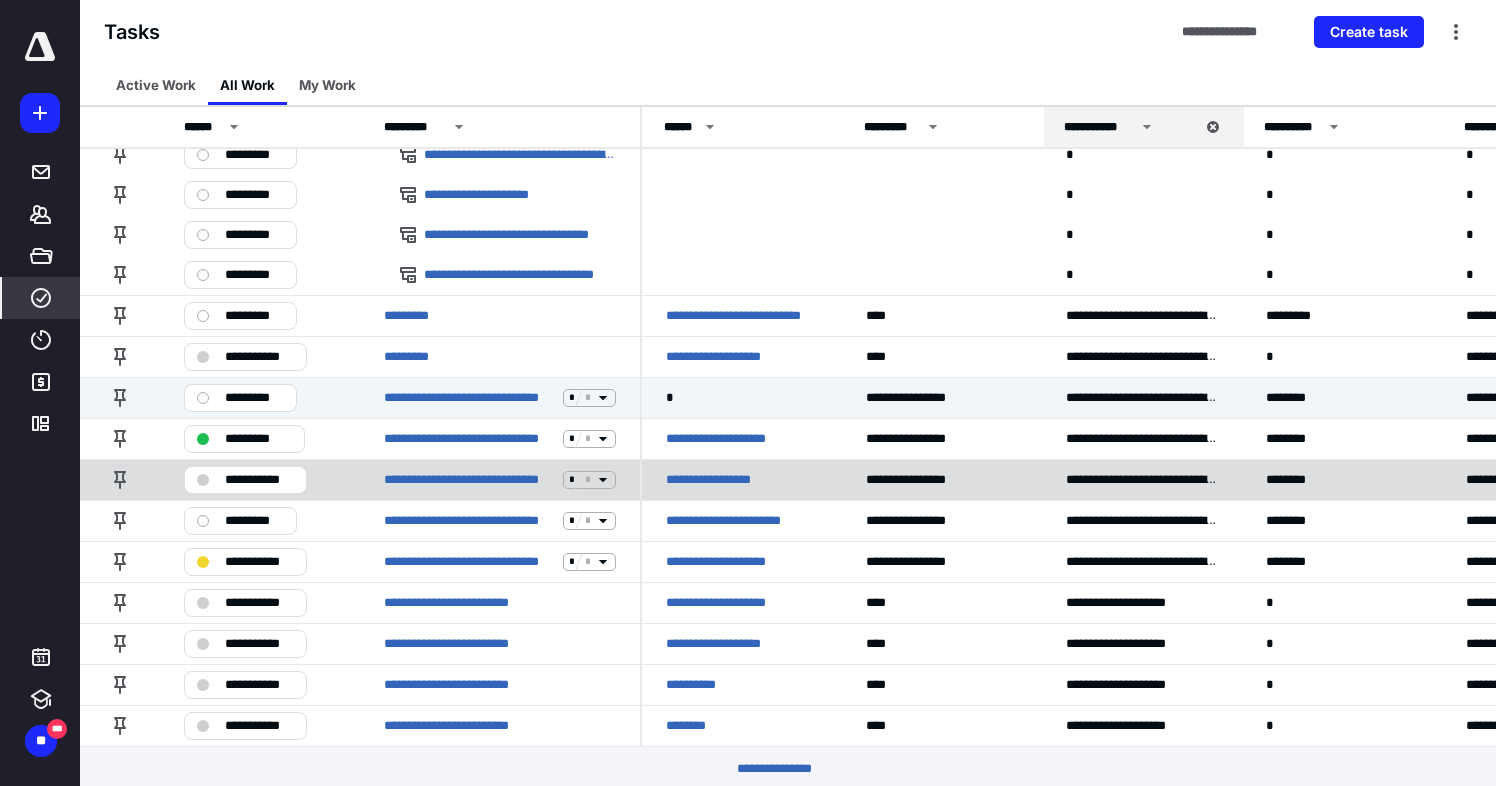 scroll, scrollTop: 3758, scrollLeft: 0, axis: vertical 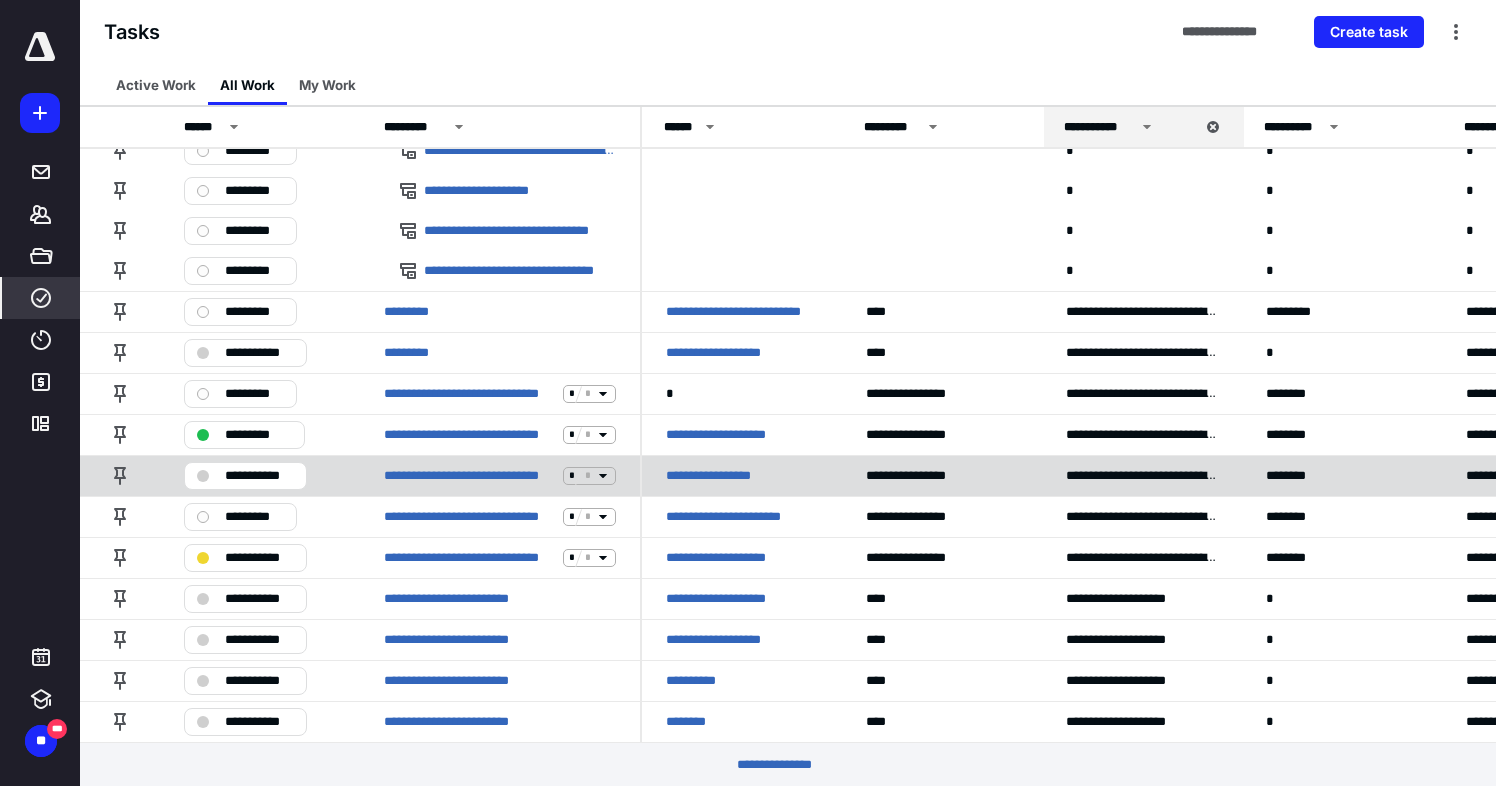 click 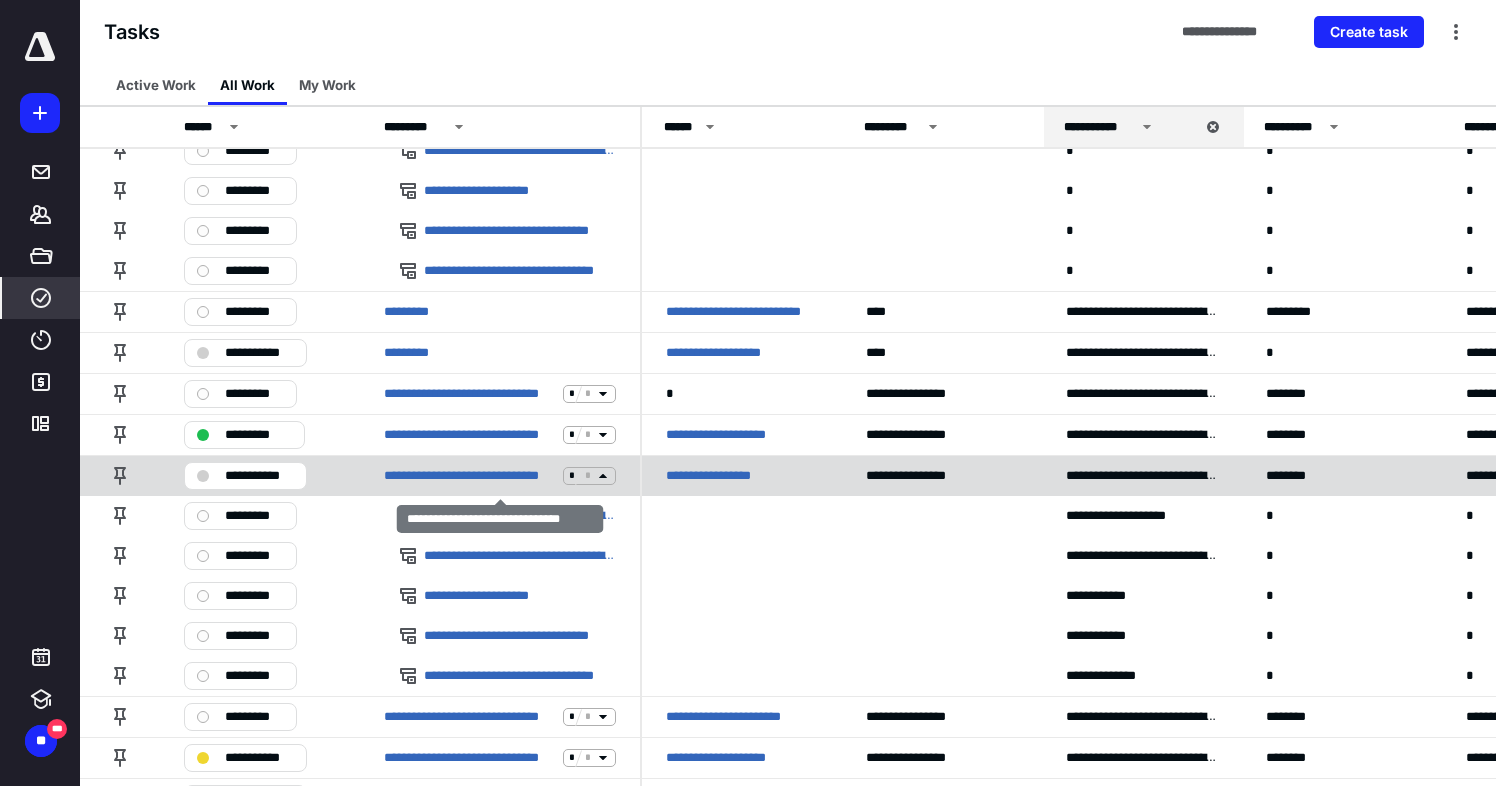click 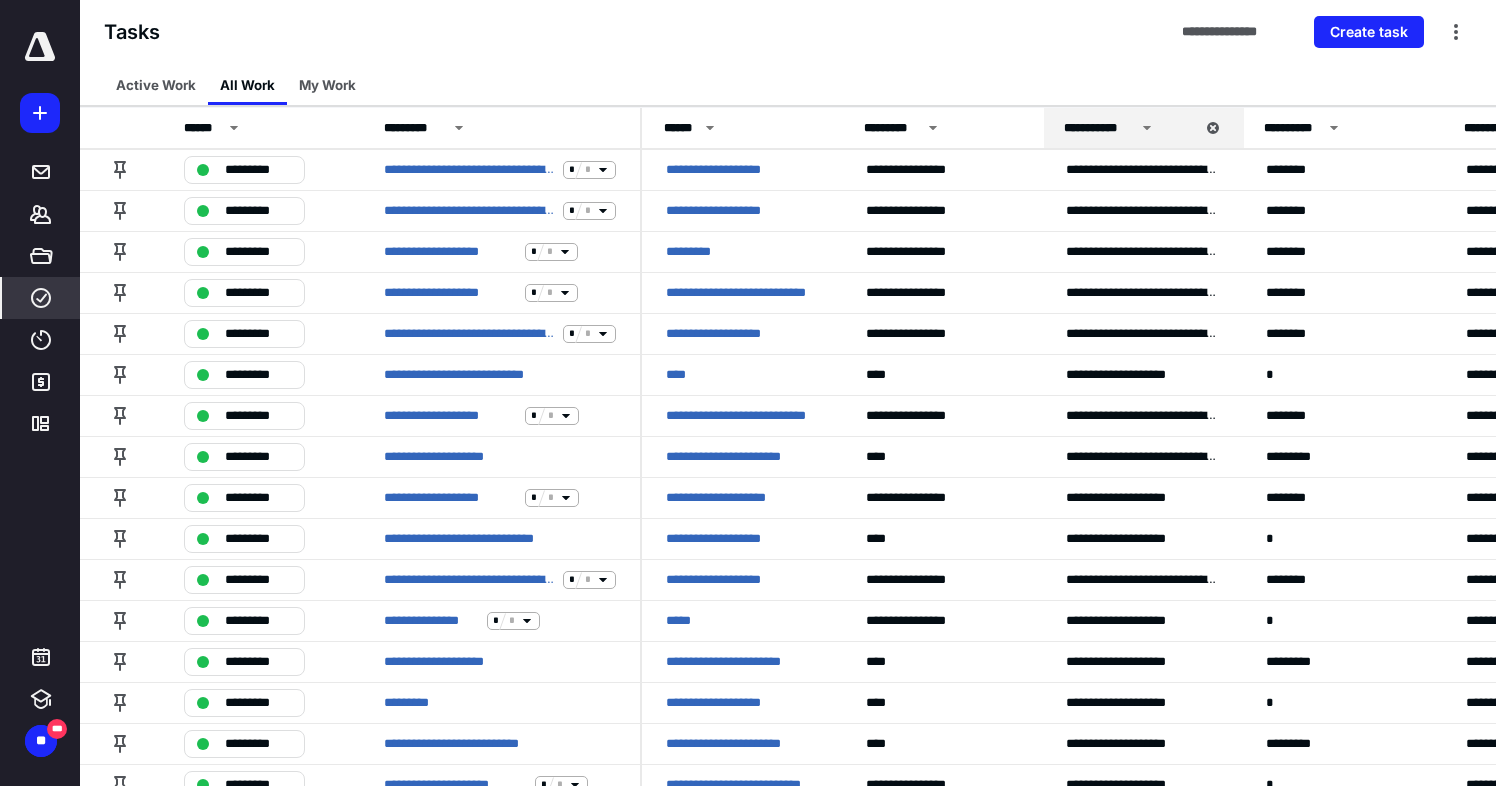 scroll, scrollTop: 0, scrollLeft: 0, axis: both 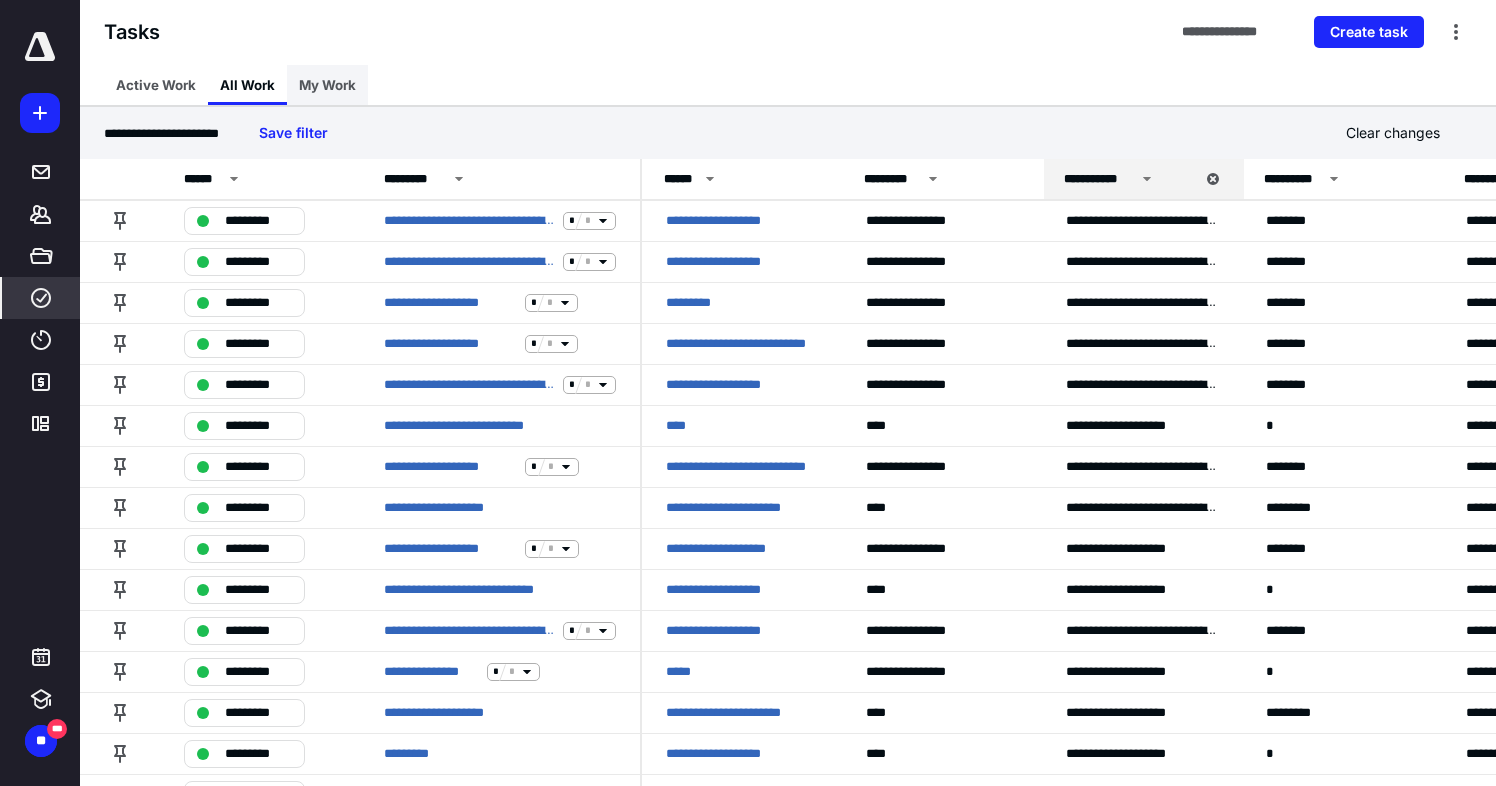 click on "My Work" at bounding box center [327, 85] 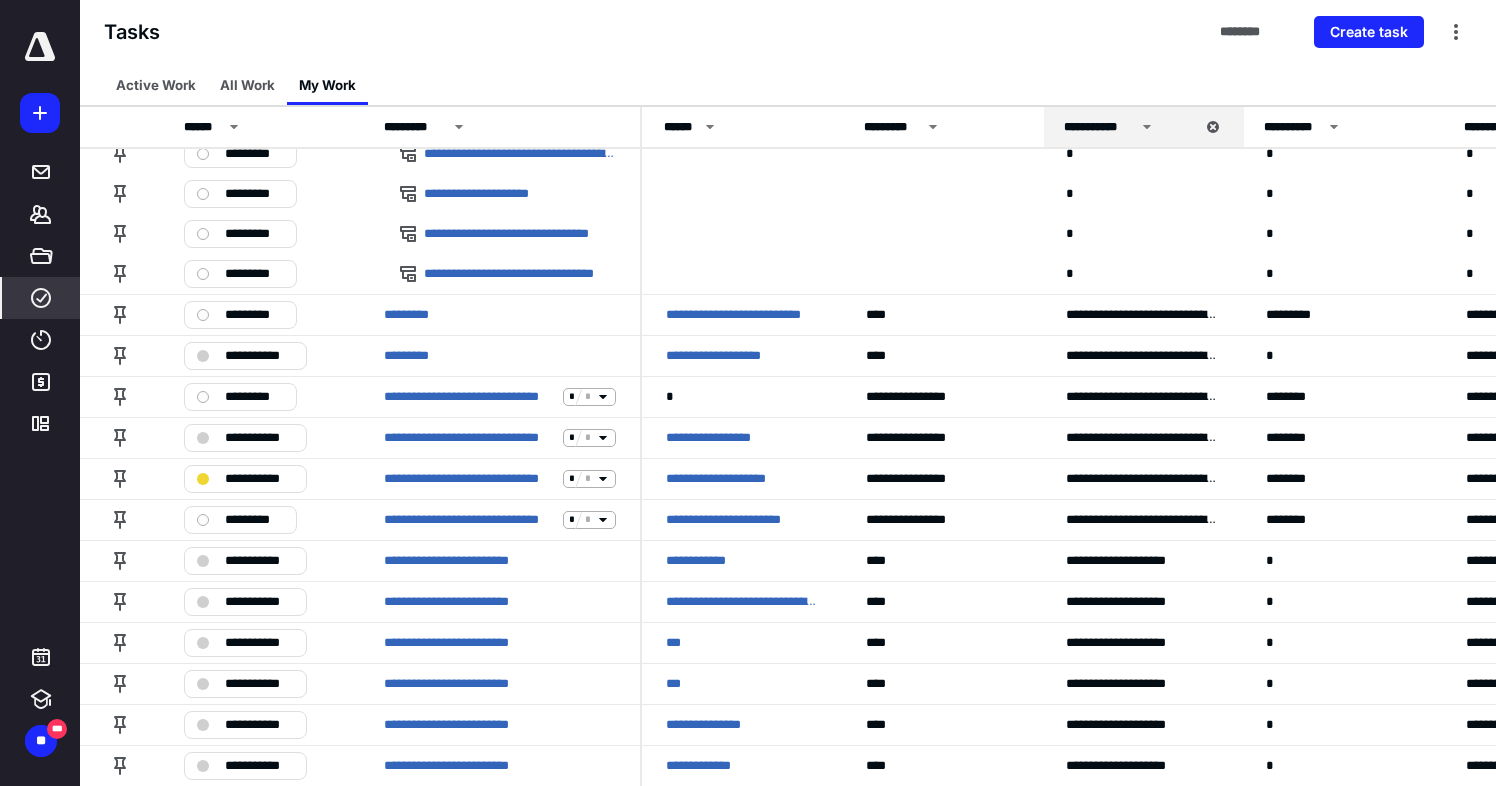 scroll, scrollTop: 0, scrollLeft: 0, axis: both 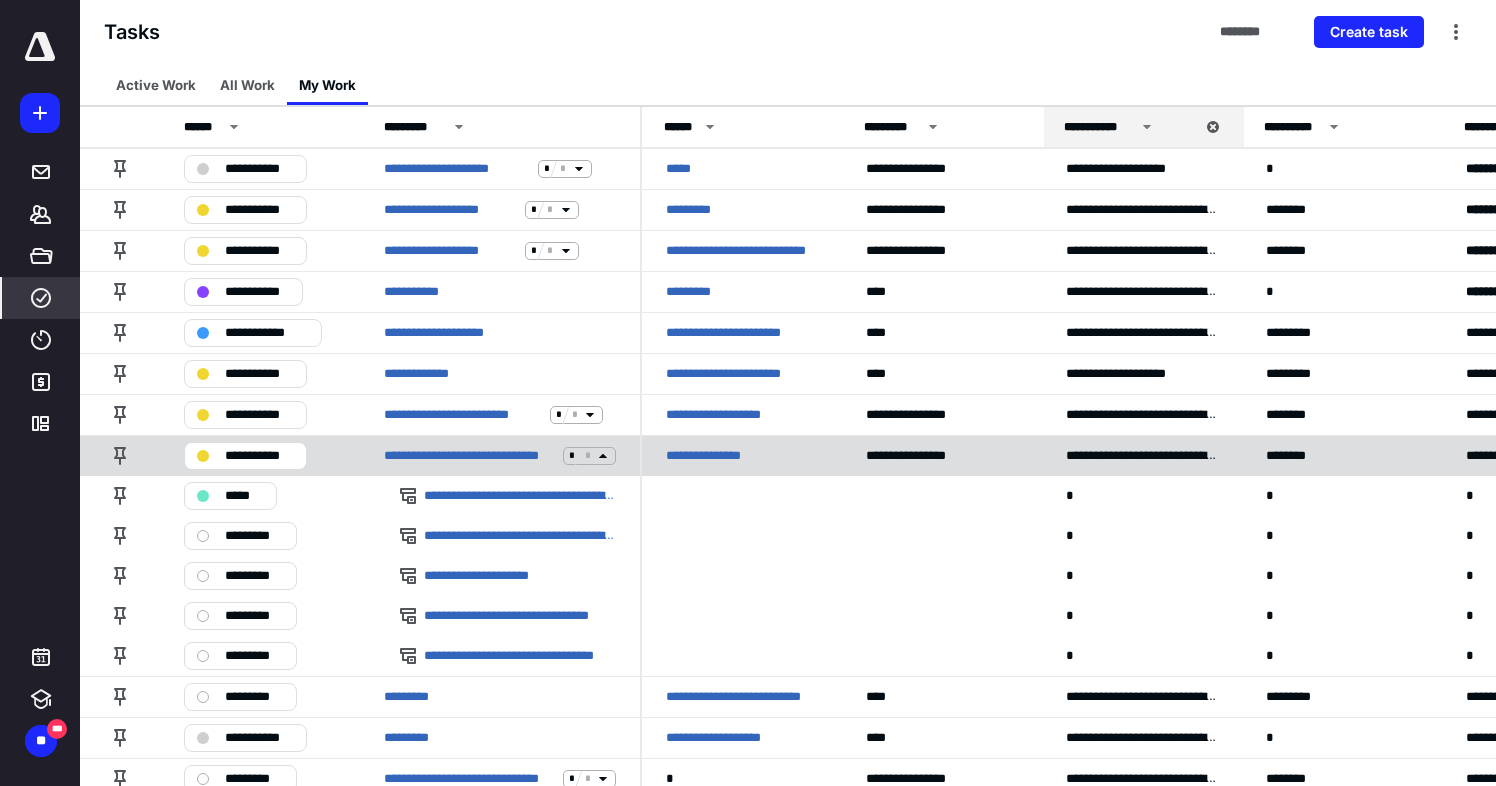 click 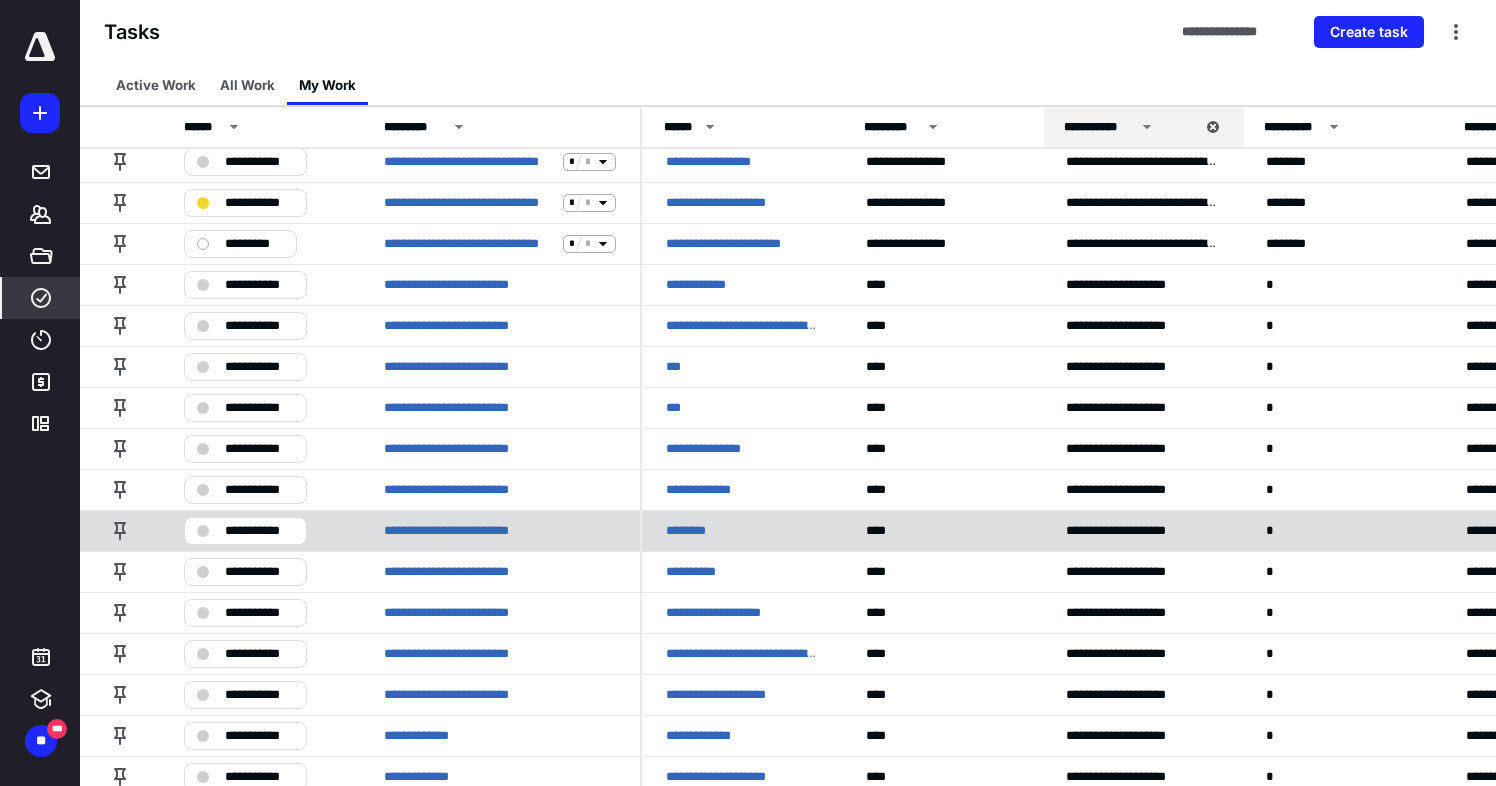 scroll, scrollTop: 441, scrollLeft: 0, axis: vertical 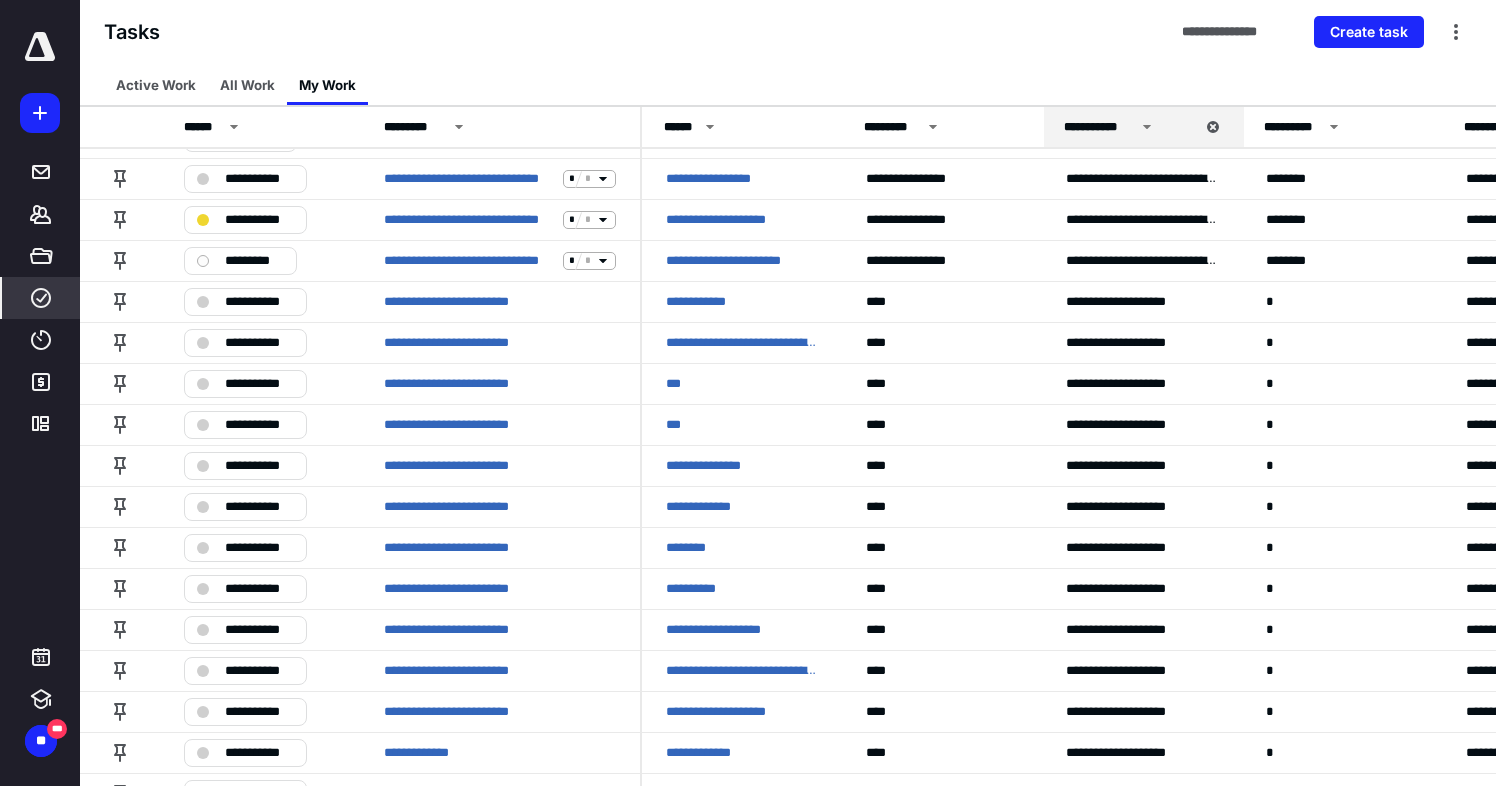 click on "**********" at bounding box center [788, 32] 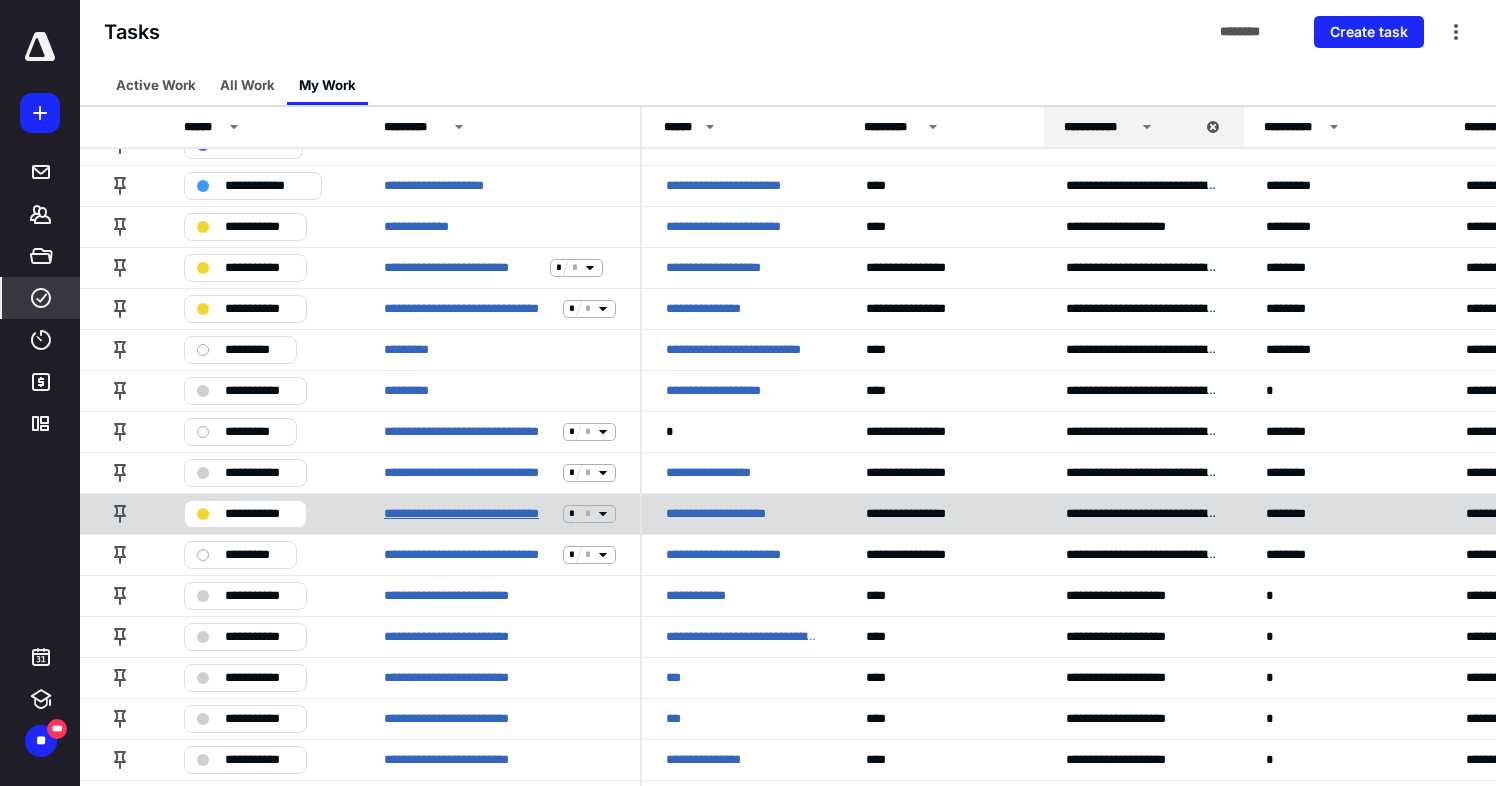scroll, scrollTop: 0, scrollLeft: 0, axis: both 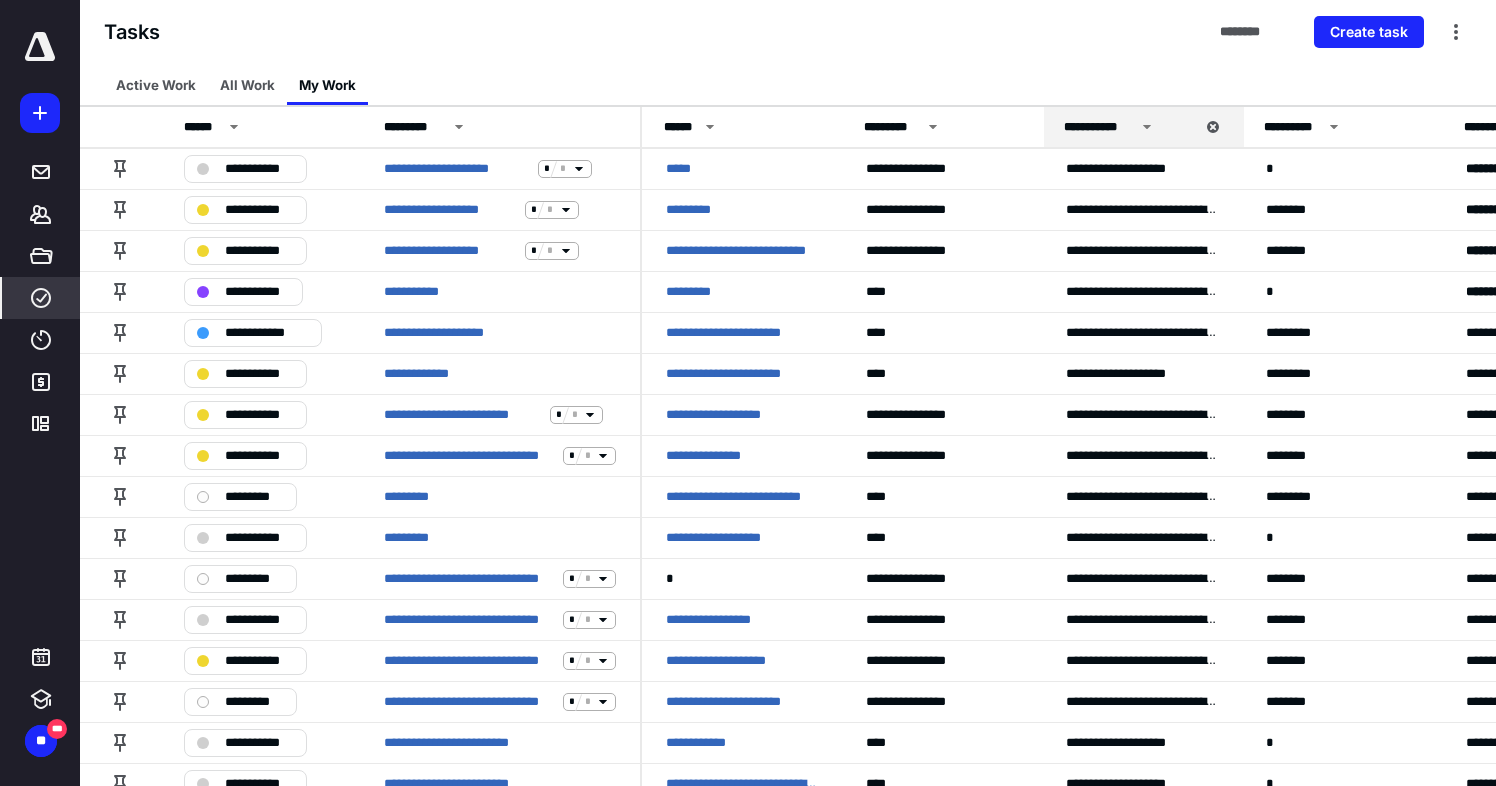 click on "Tasks ******** Create task" at bounding box center [788, 32] 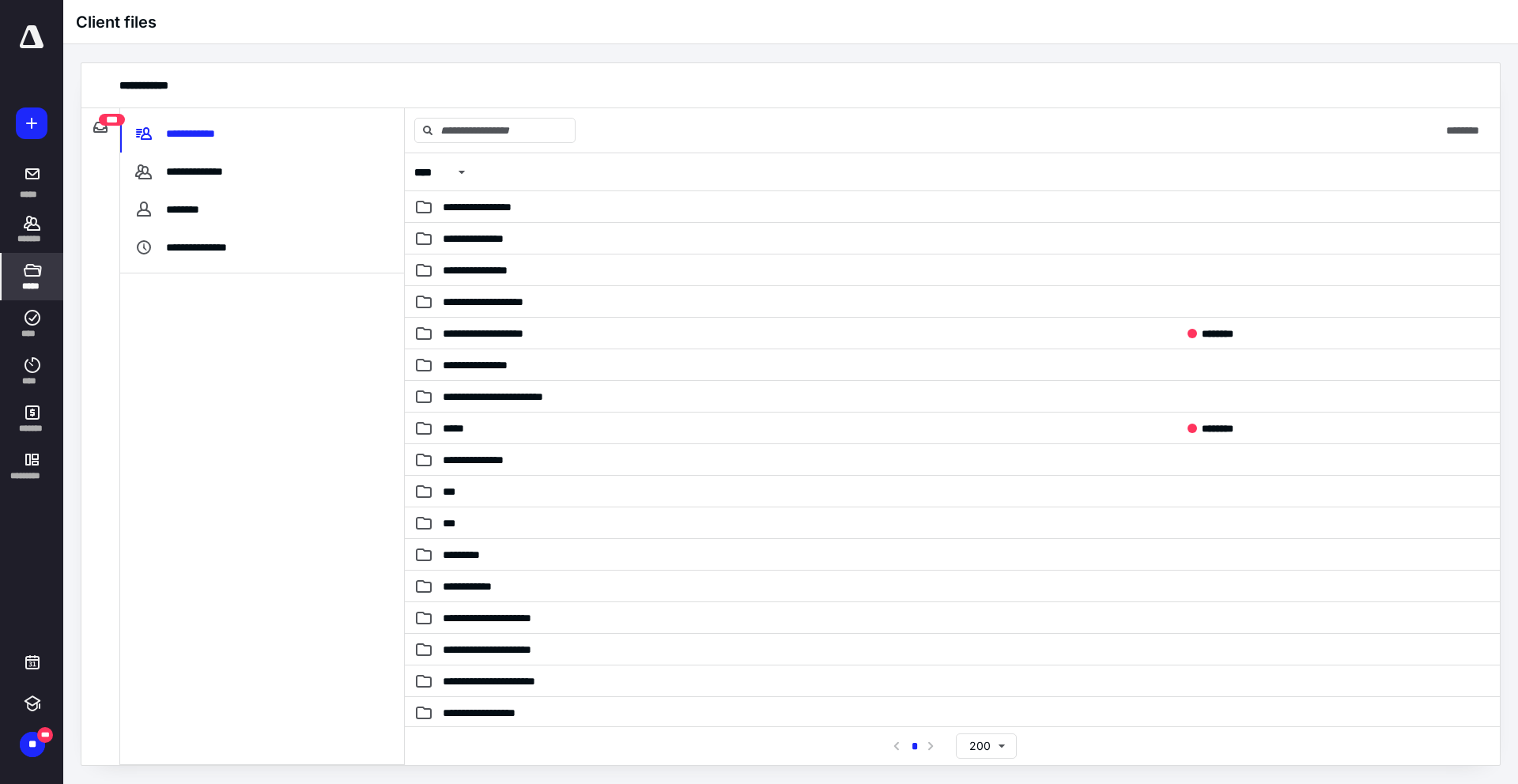 scroll, scrollTop: 0, scrollLeft: 0, axis: both 